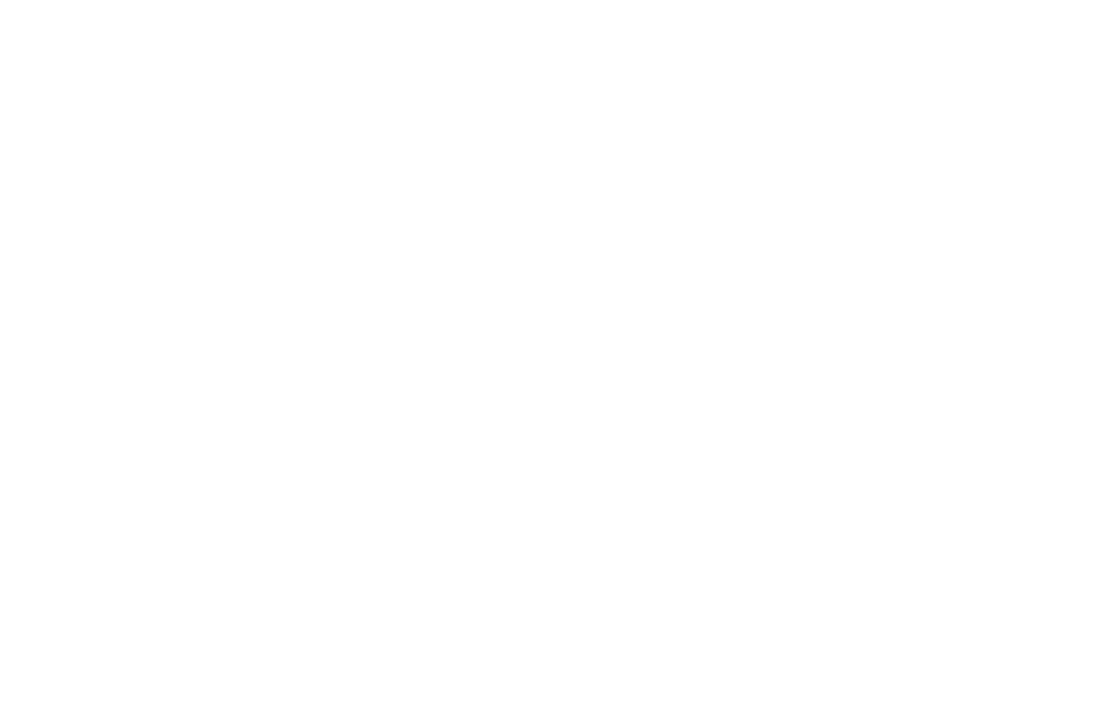 scroll, scrollTop: 0, scrollLeft: 0, axis: both 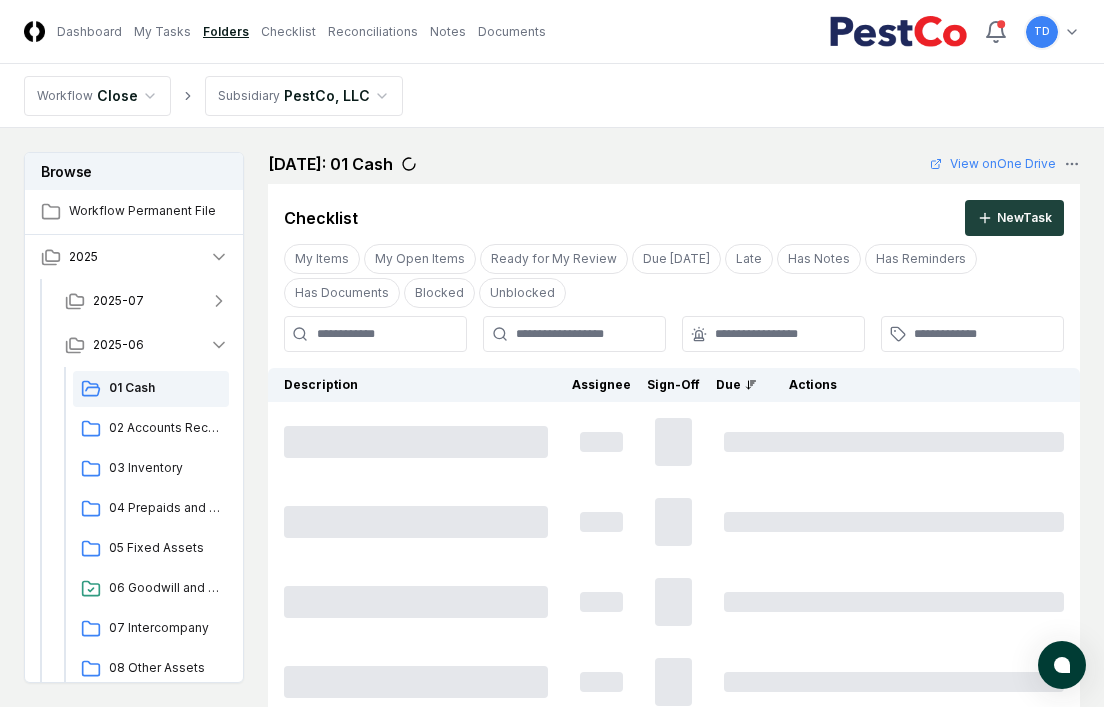 click on "Folders" at bounding box center [226, 32] 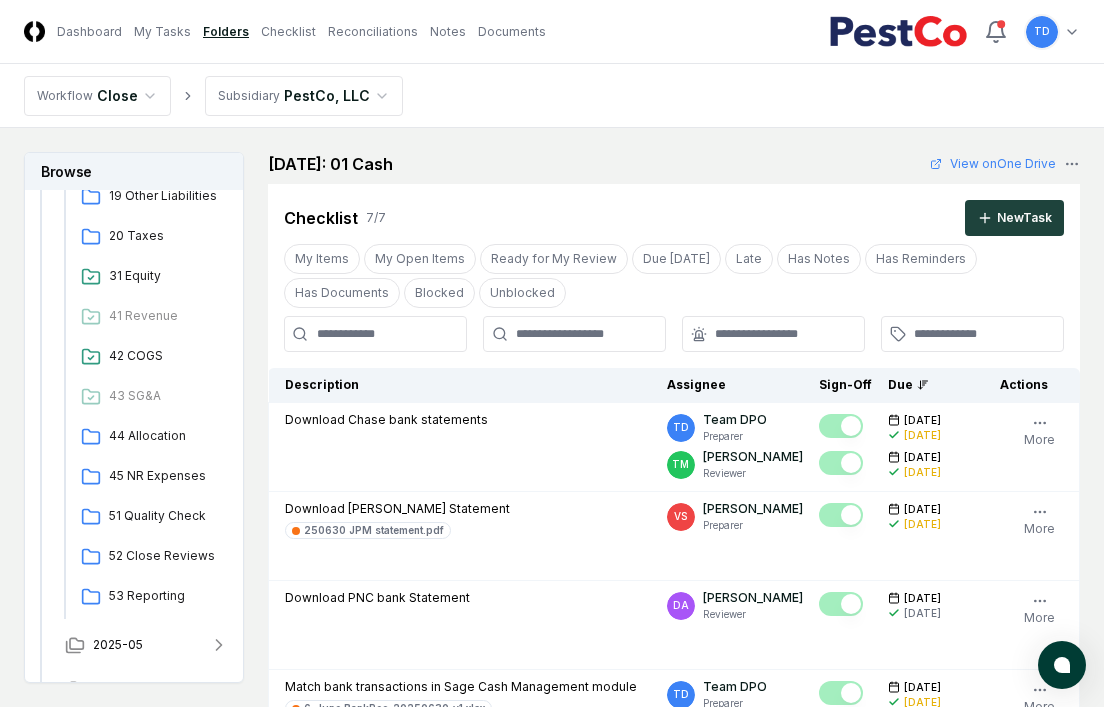 scroll, scrollTop: 996, scrollLeft: 0, axis: vertical 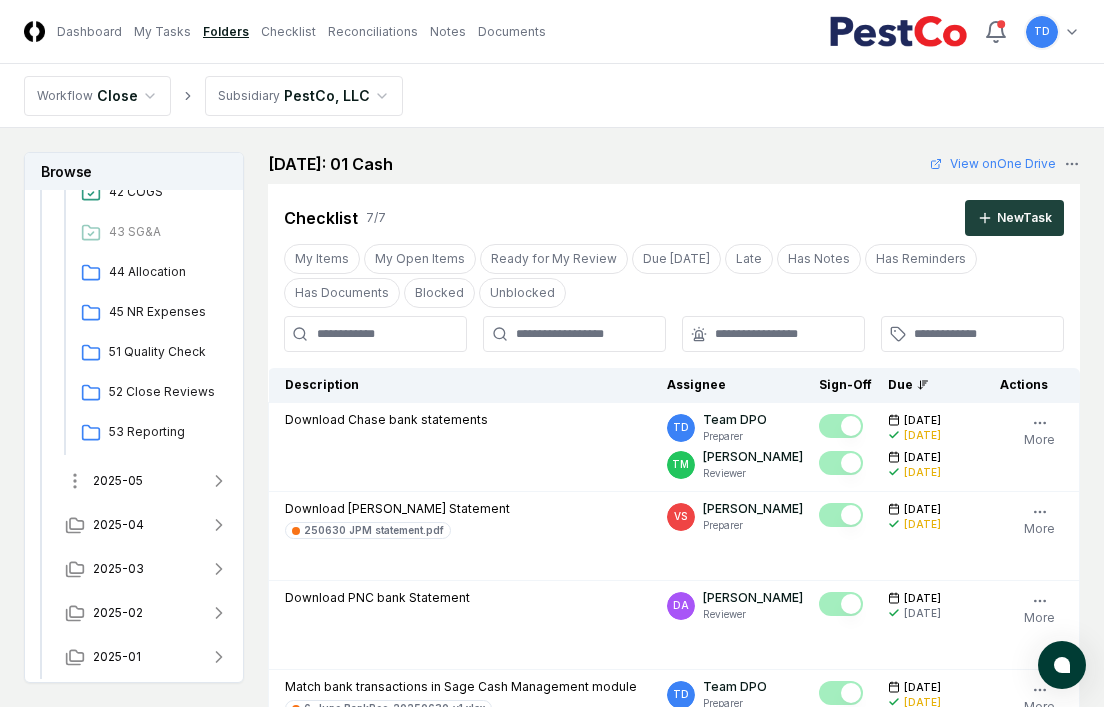 click on "2025-05" at bounding box center [118, 481] 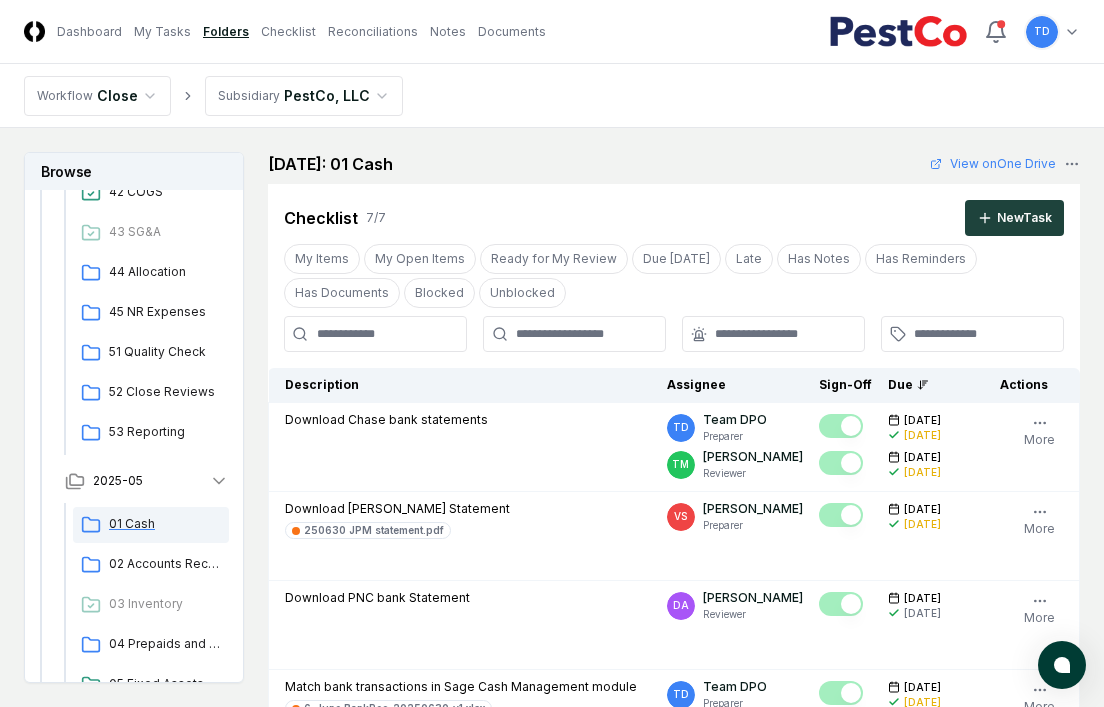 click on "01 Cash" at bounding box center [165, 524] 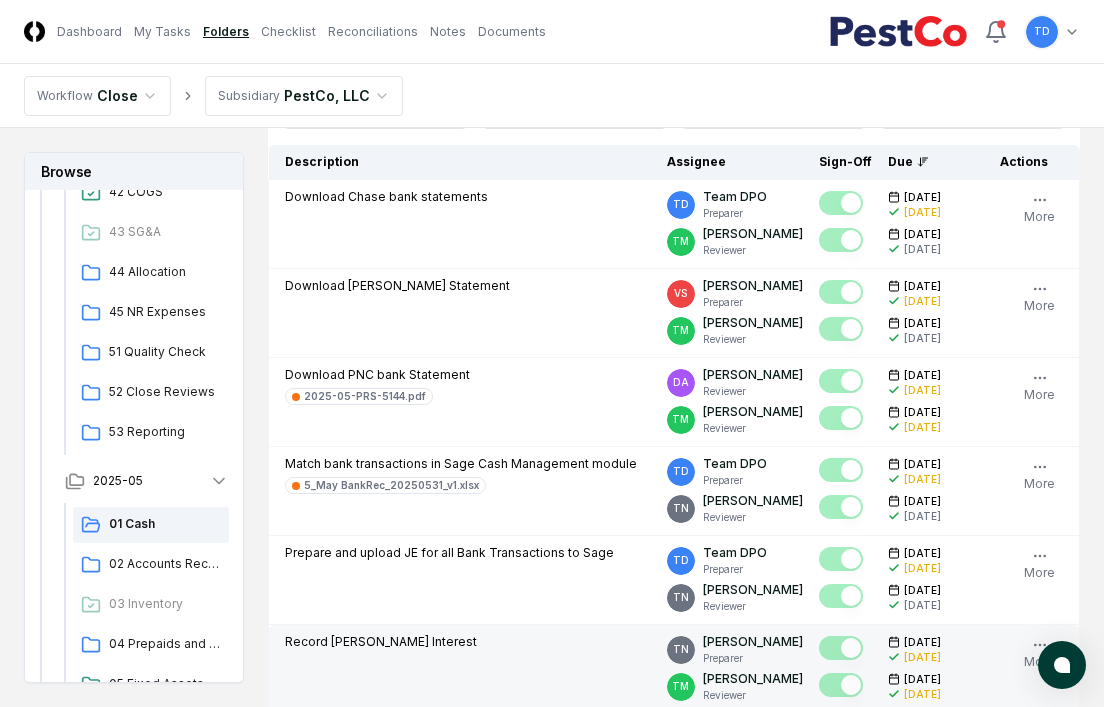 scroll, scrollTop: 220, scrollLeft: 0, axis: vertical 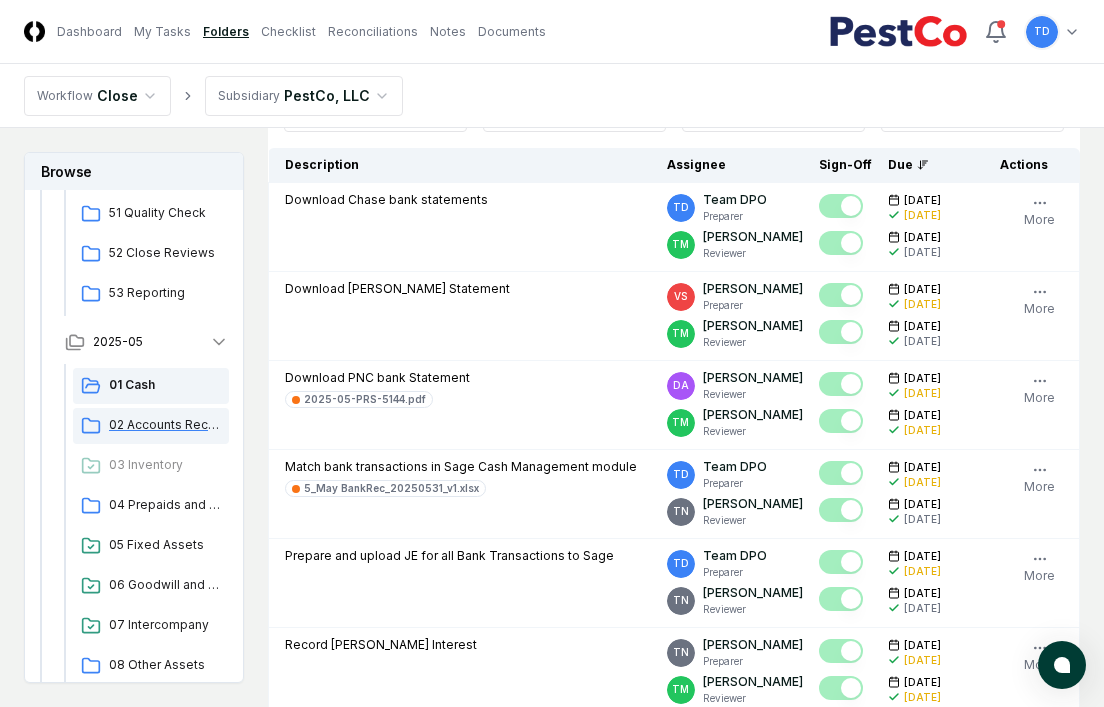 click on "02 Accounts Receivable" at bounding box center (165, 425) 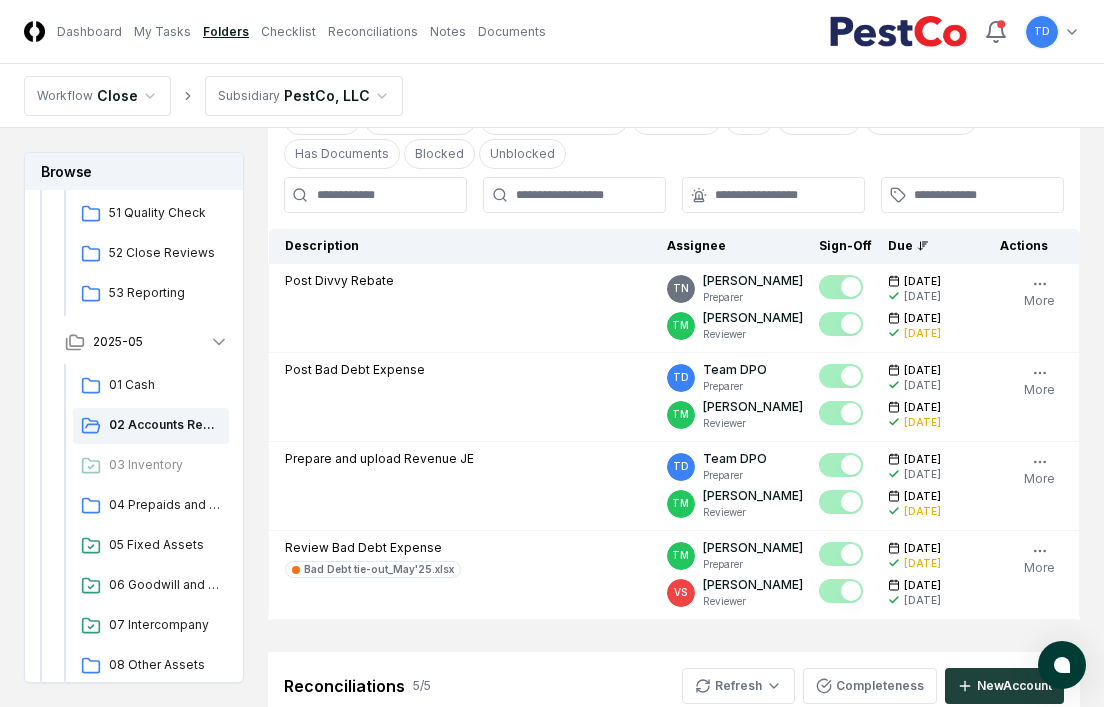 scroll, scrollTop: 171, scrollLeft: 0, axis: vertical 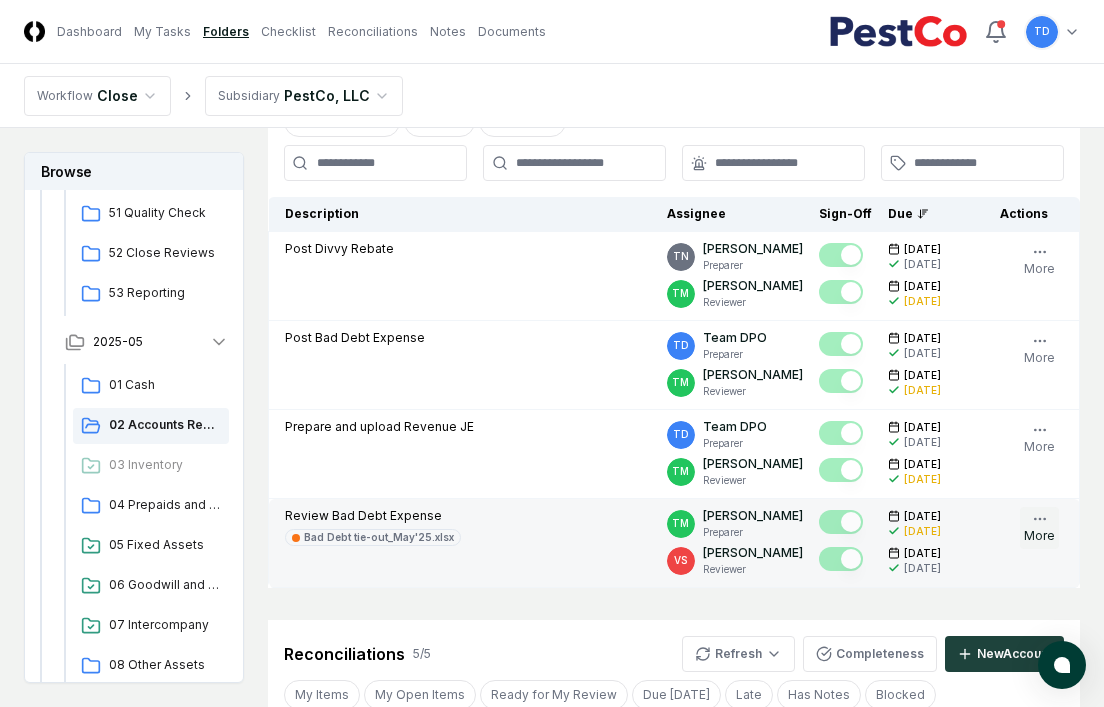 click on "More" at bounding box center [1039, 528] 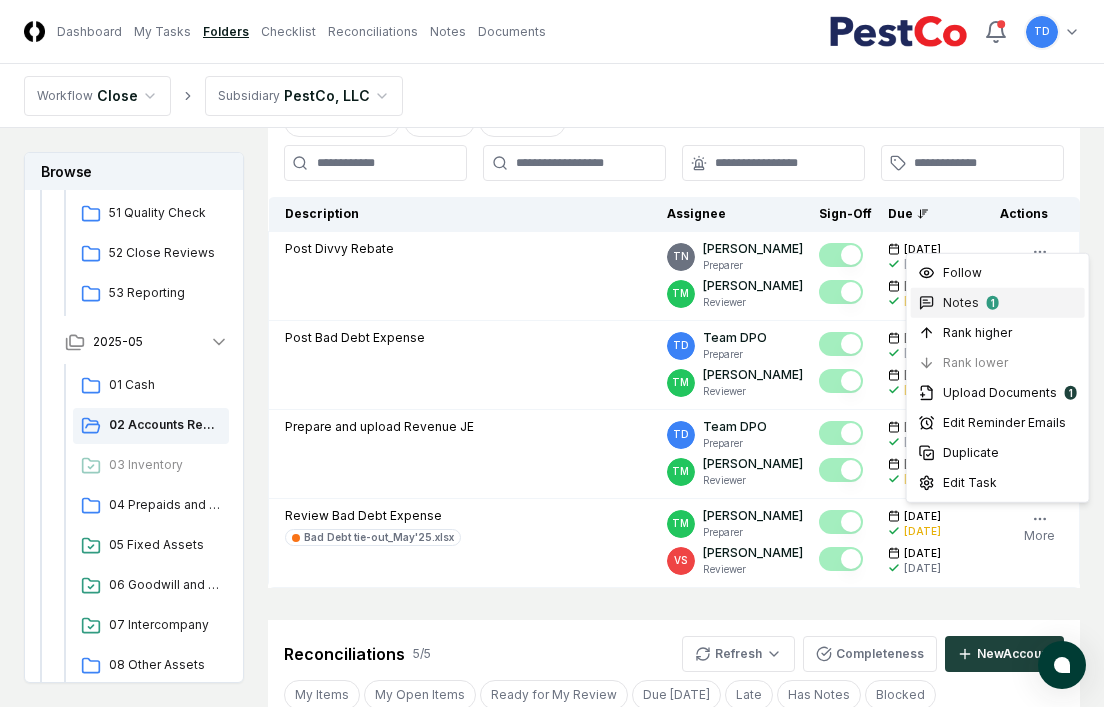 click on "Notes 1" at bounding box center [998, 303] 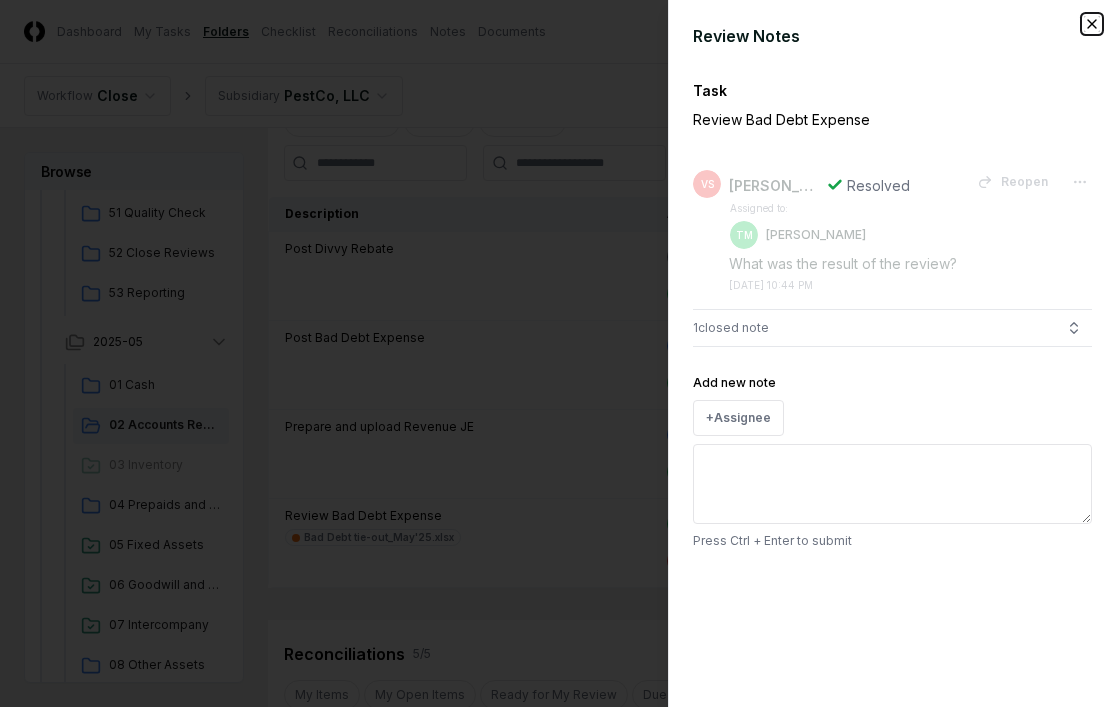 click 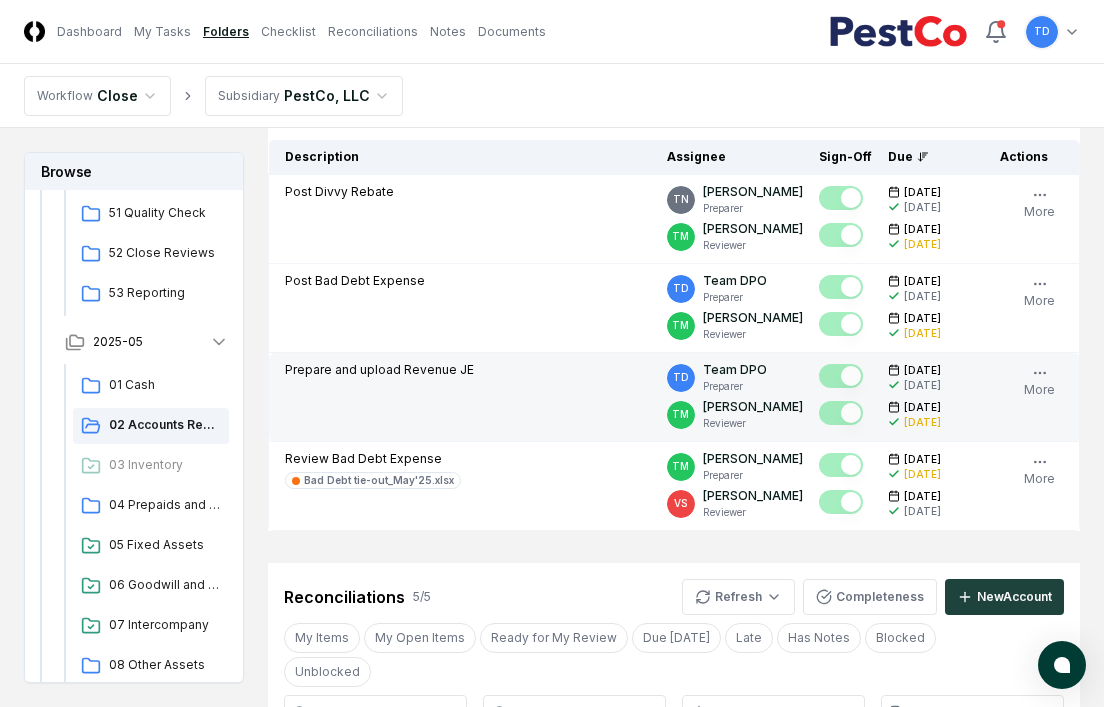 scroll, scrollTop: 229, scrollLeft: 0, axis: vertical 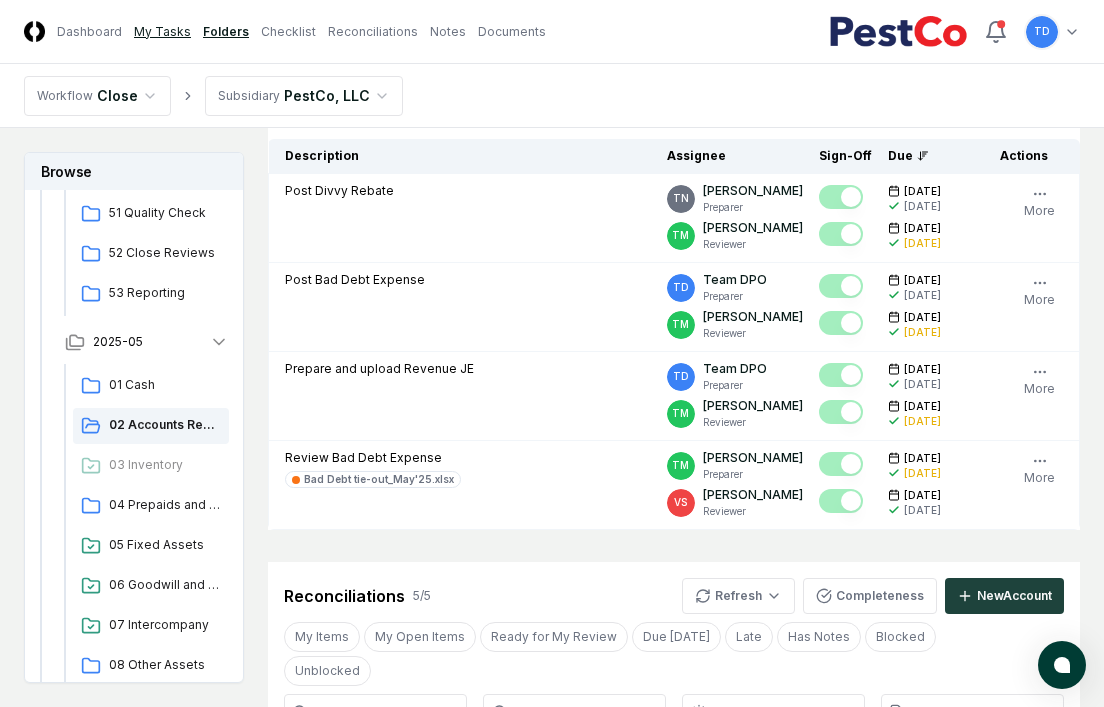 click on "My Tasks" at bounding box center (162, 32) 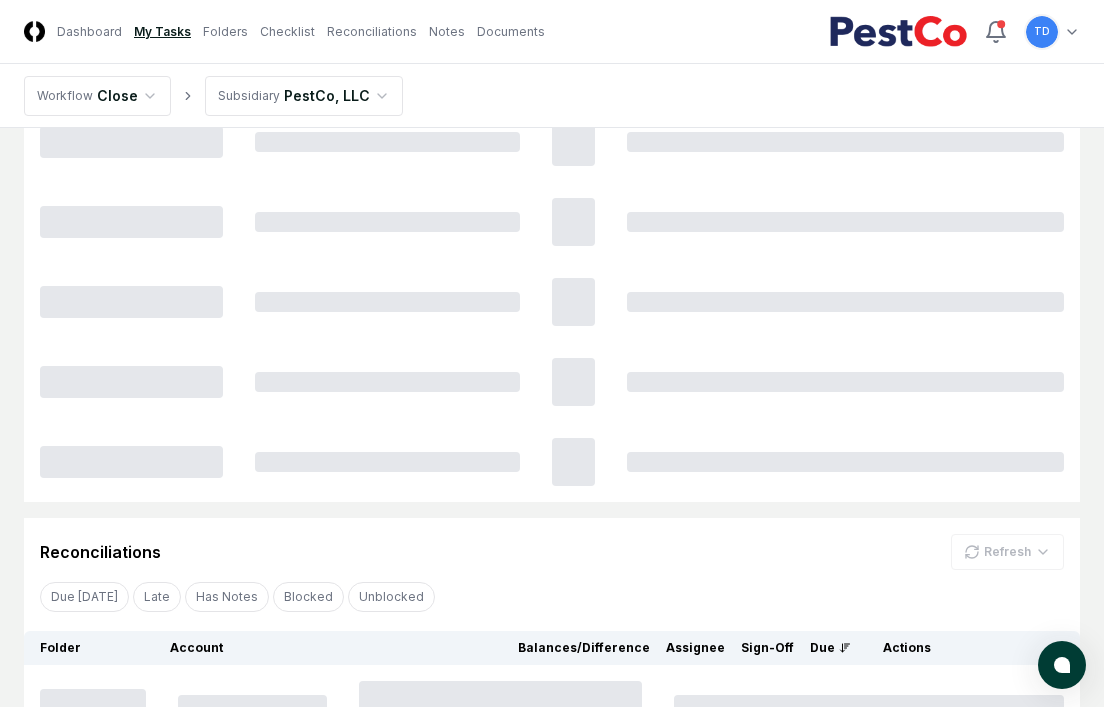 scroll, scrollTop: 0, scrollLeft: 0, axis: both 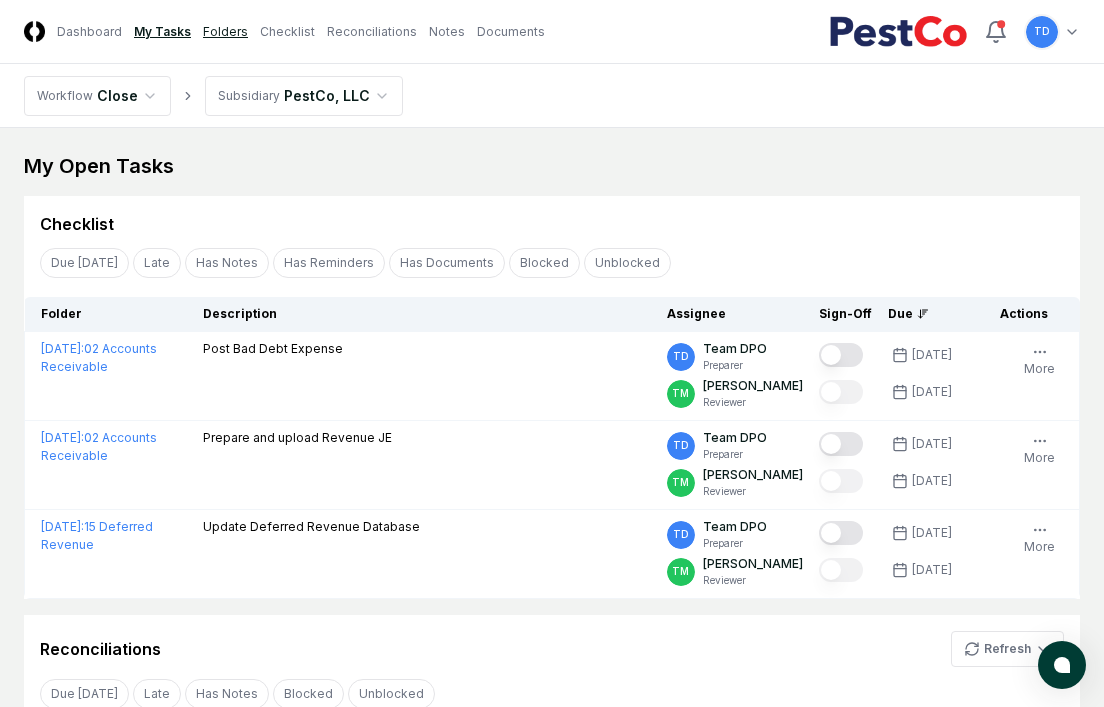 click on "Folders" at bounding box center (225, 32) 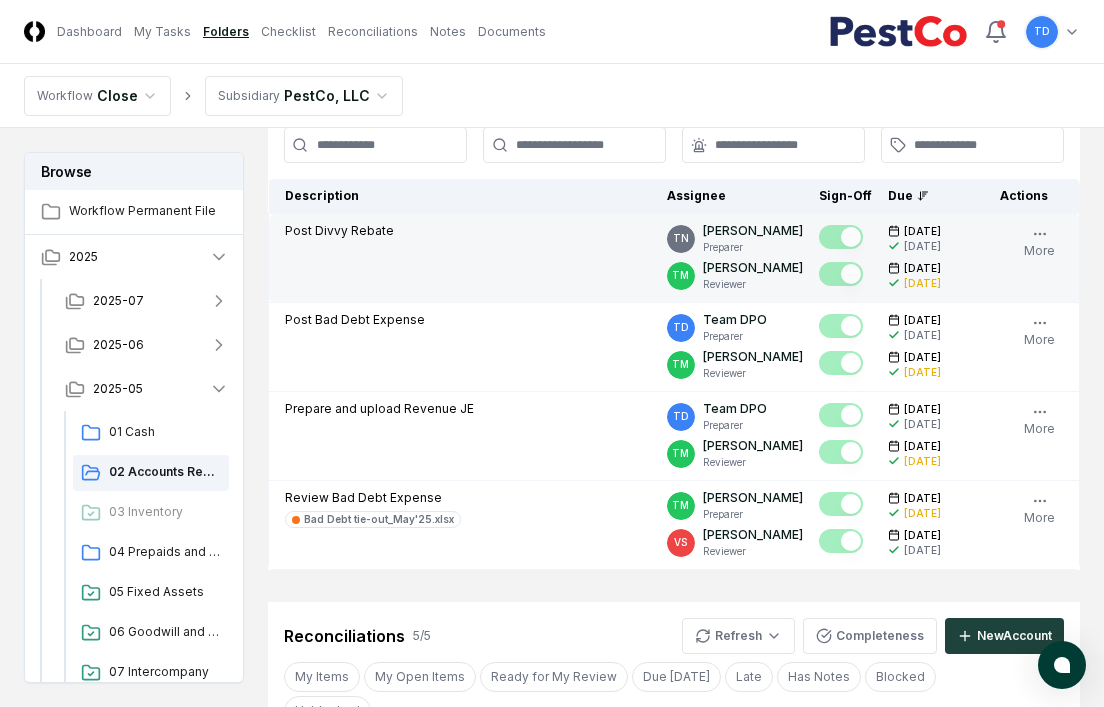 scroll, scrollTop: 191, scrollLeft: 0, axis: vertical 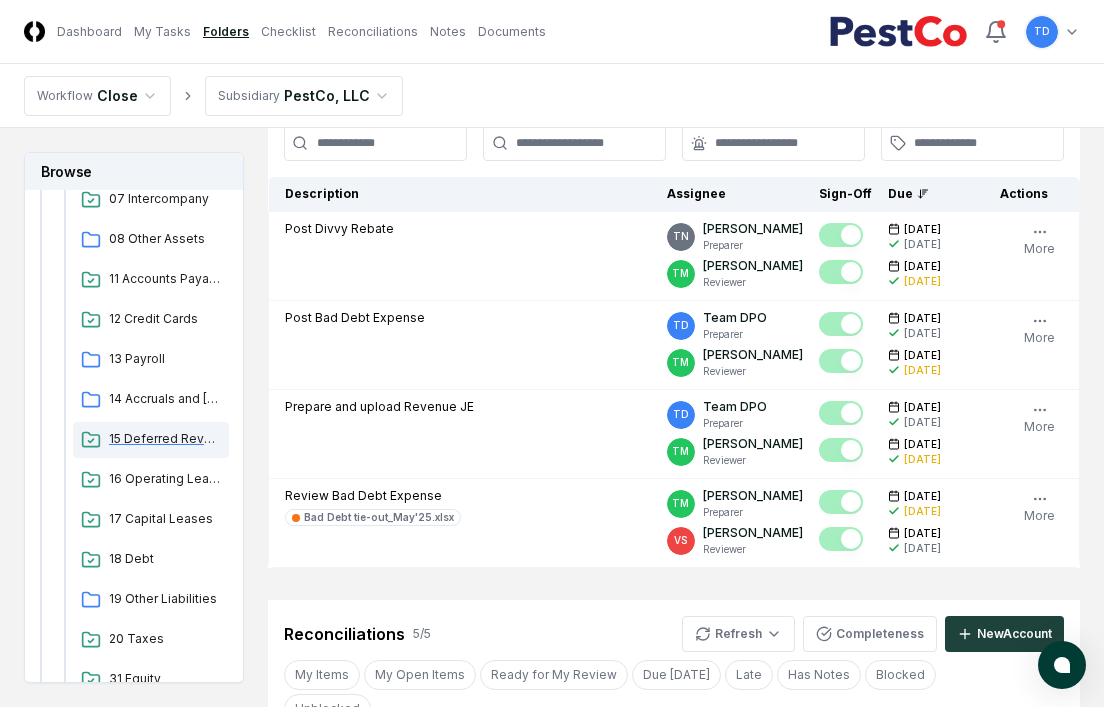 click on "15 Deferred Revenue" at bounding box center [165, 439] 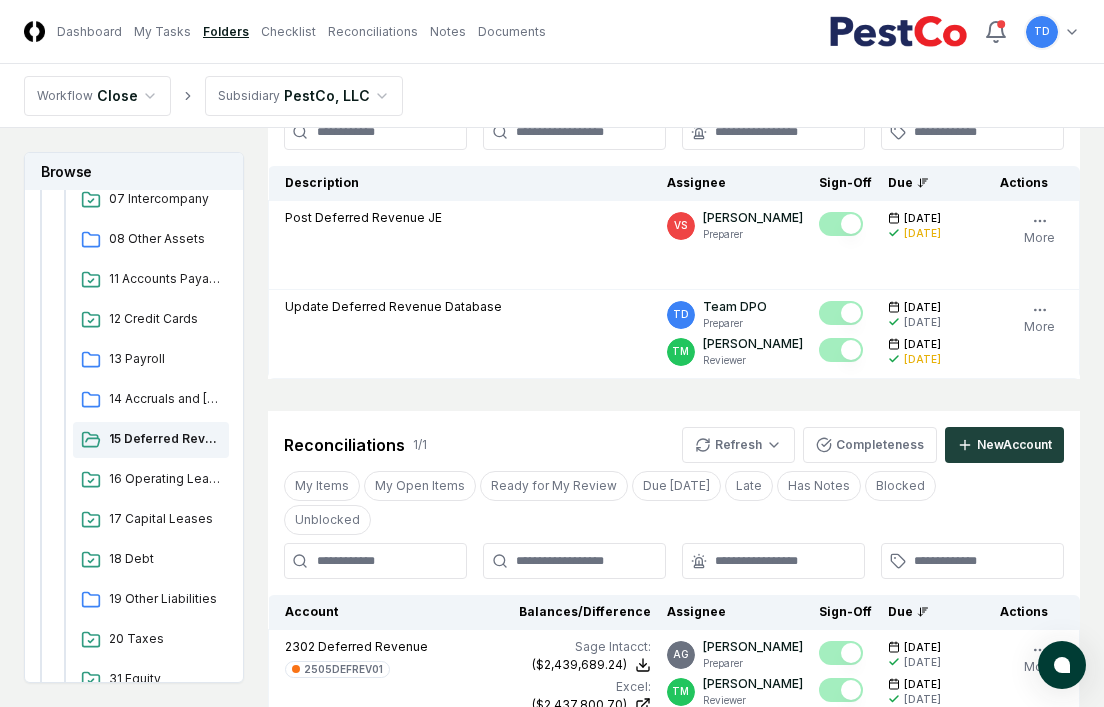 scroll, scrollTop: 320, scrollLeft: 0, axis: vertical 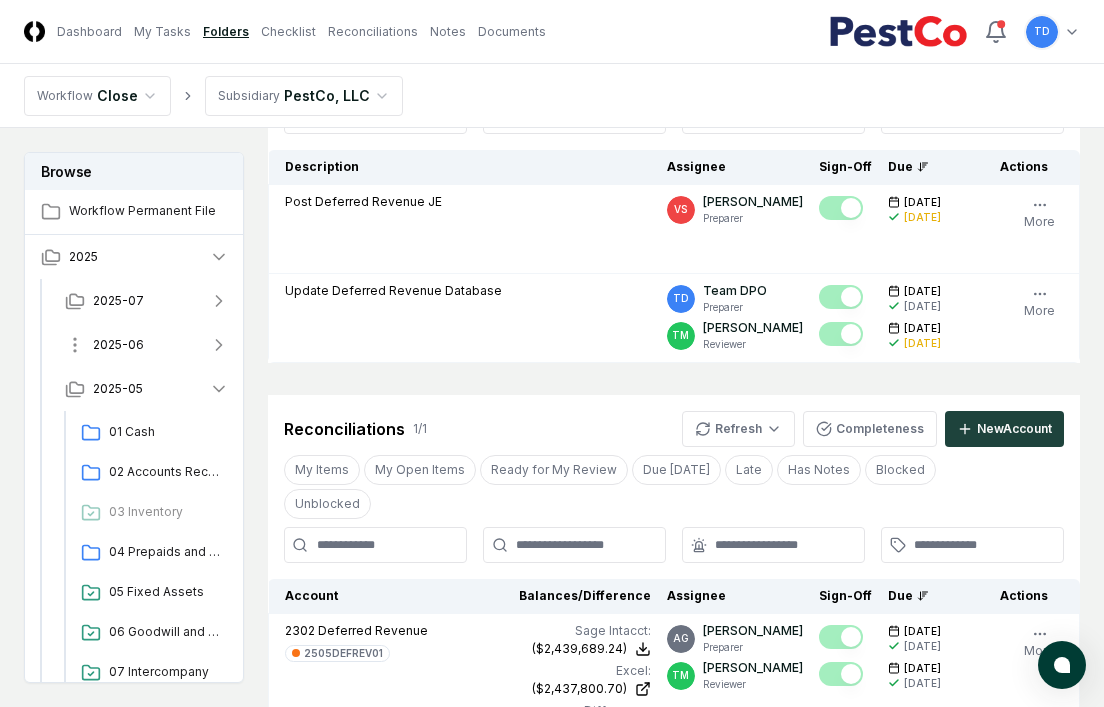 click on "2025-06" at bounding box center (118, 345) 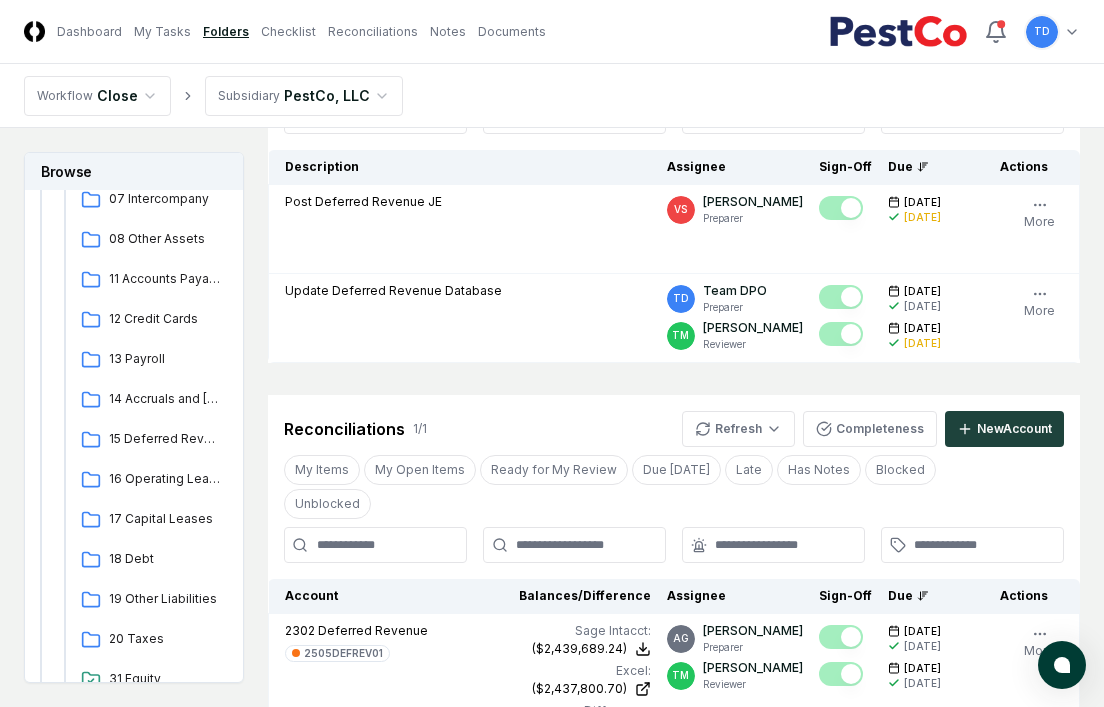 scroll, scrollTop: 430, scrollLeft: 0, axis: vertical 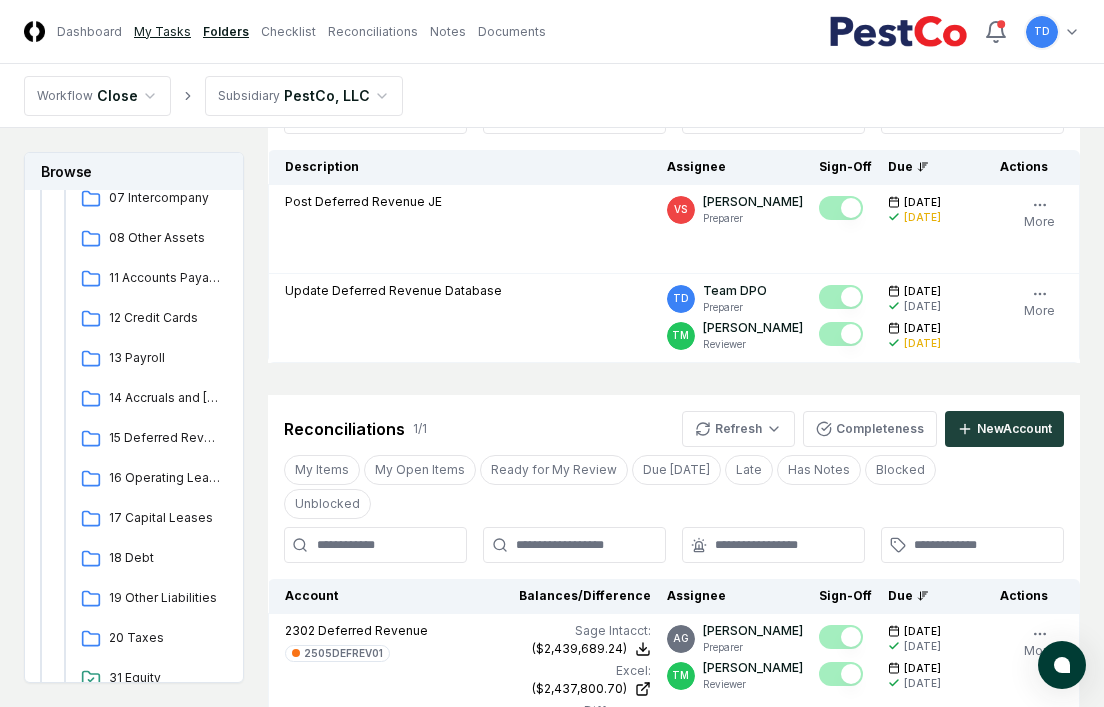 click on "My Tasks" at bounding box center [162, 32] 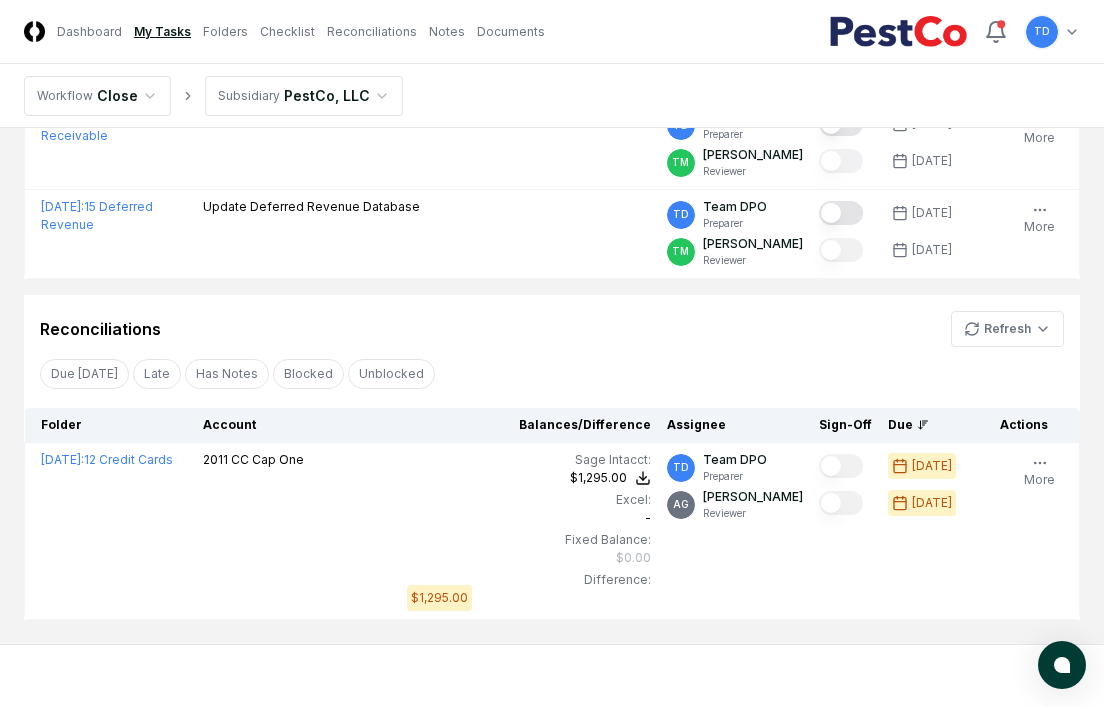 scroll, scrollTop: 0, scrollLeft: 0, axis: both 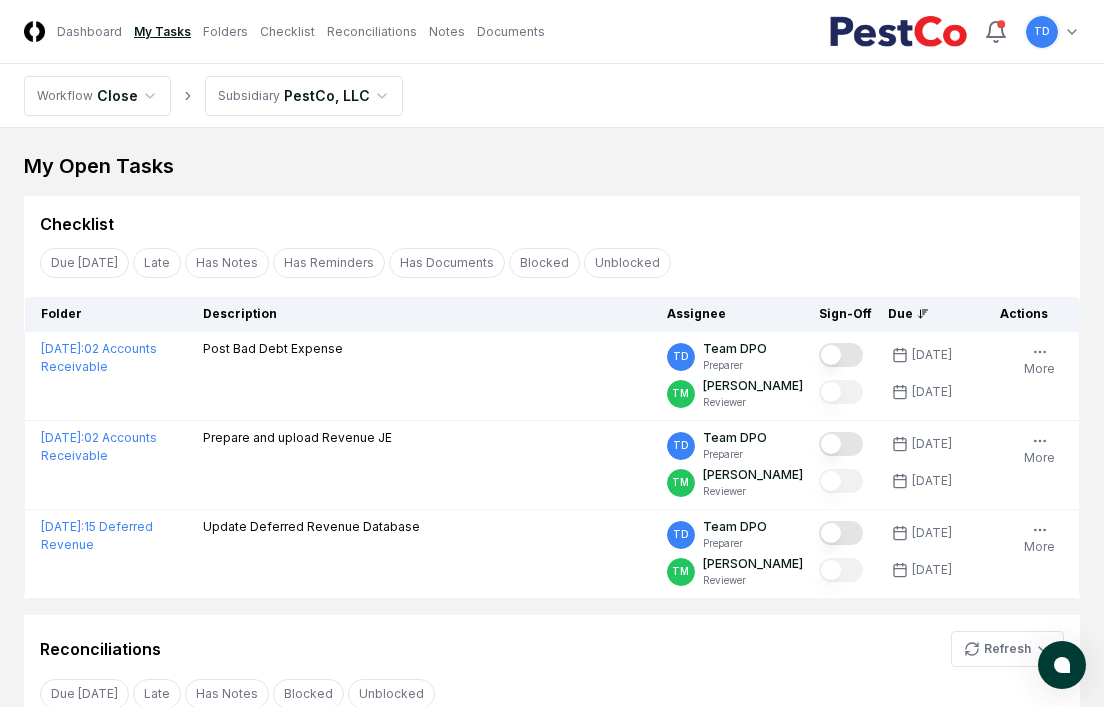 click on "My Open Tasks Cancel Reassign Checklist Due [DATE] Late Has Notes Has Reminders Has Documents Blocked Unblocked Clear Filter Folder Description Assignee Sign-Off   Due Actions [DATE] :  02 Accounts Receivable Post Bad Debt Expense TD Team DPO Preparer TM [PERSON_NAME] Reviewer [DATE] [DATE] Order Follow Notes Upload Reminder Duplicate Edit Task More [DATE] :  02 Accounts Receivable Prepare and upload Revenue JE TD Team DPO Preparer TM [PERSON_NAME] Reviewer [DATE] [DATE] Order Follow Notes Upload Reminder Duplicate Edit Task More [DATE] :  15 Deferred Revenue Update Deferred Revenue Database TD Team DPO Preparer TM [PERSON_NAME] Reviewer [DATE] [DATE] Follow Notes Upload Reminder Duplicate Edit Task More Cancel Reassign Reconciliations Refresh Due [DATE] Late Has Notes Blocked Unblocked Clear Filter Folder Account Balances/Difference Per  Sage Intacct Per Excel Difference Assignee Sign-Off   Due Actions [DATE] :  12 Credit Cards 2011   CC Cap One Sage Intacct" at bounding box center (552, 546) 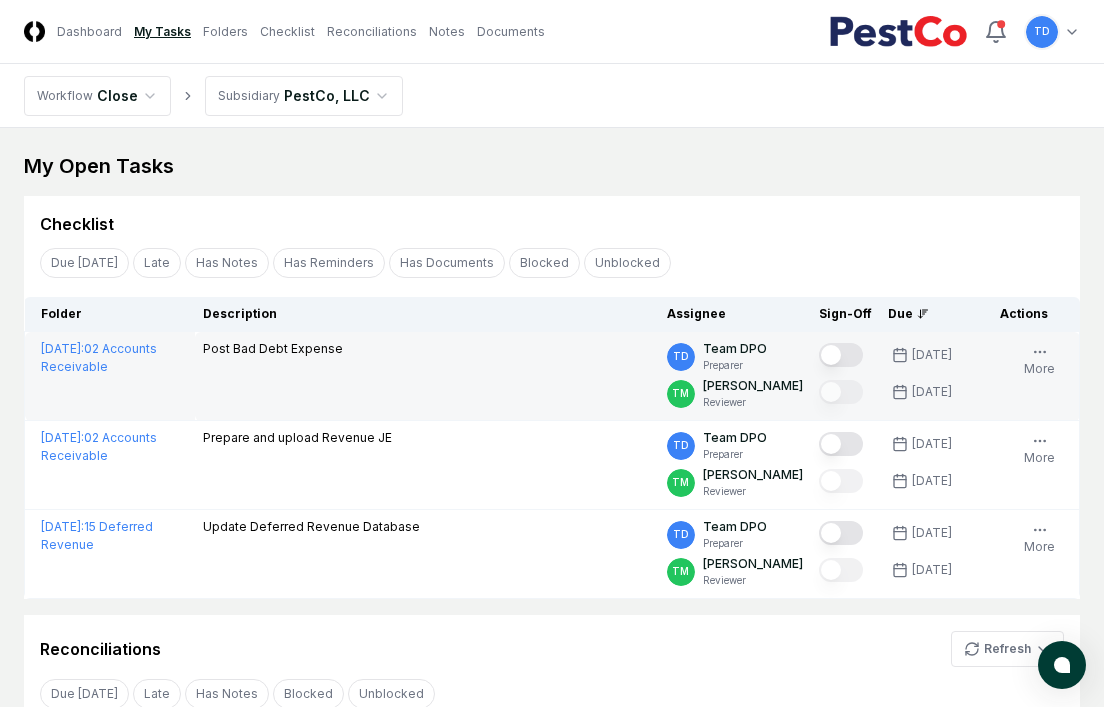 click at bounding box center [841, 355] 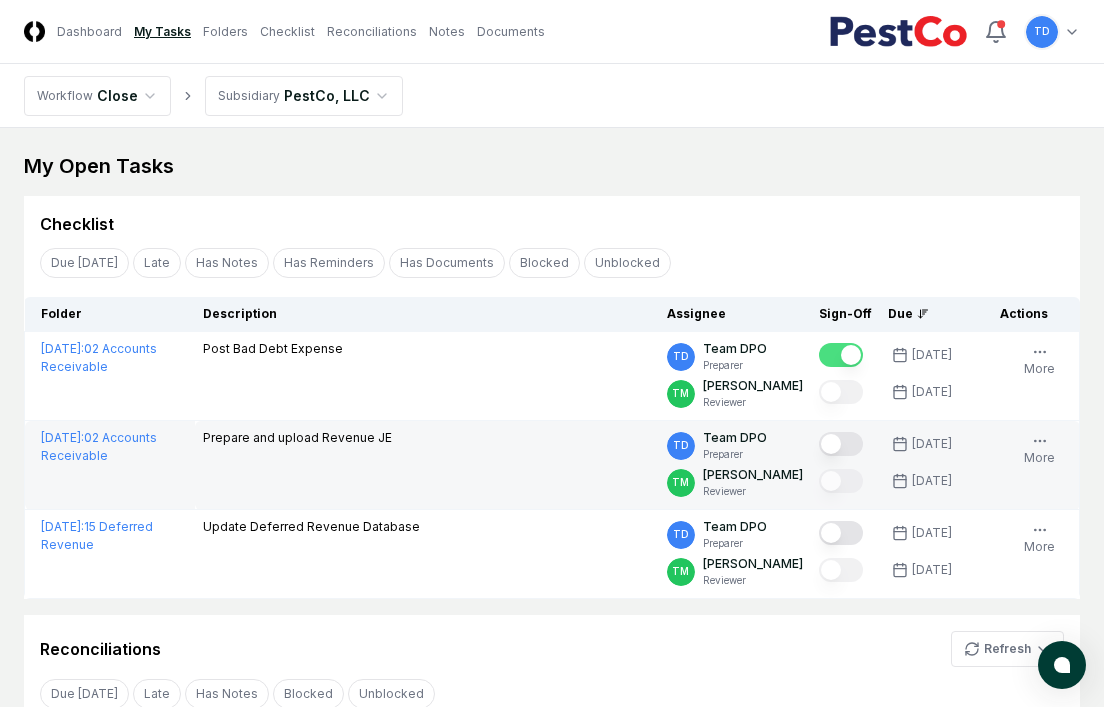 click at bounding box center [841, 444] 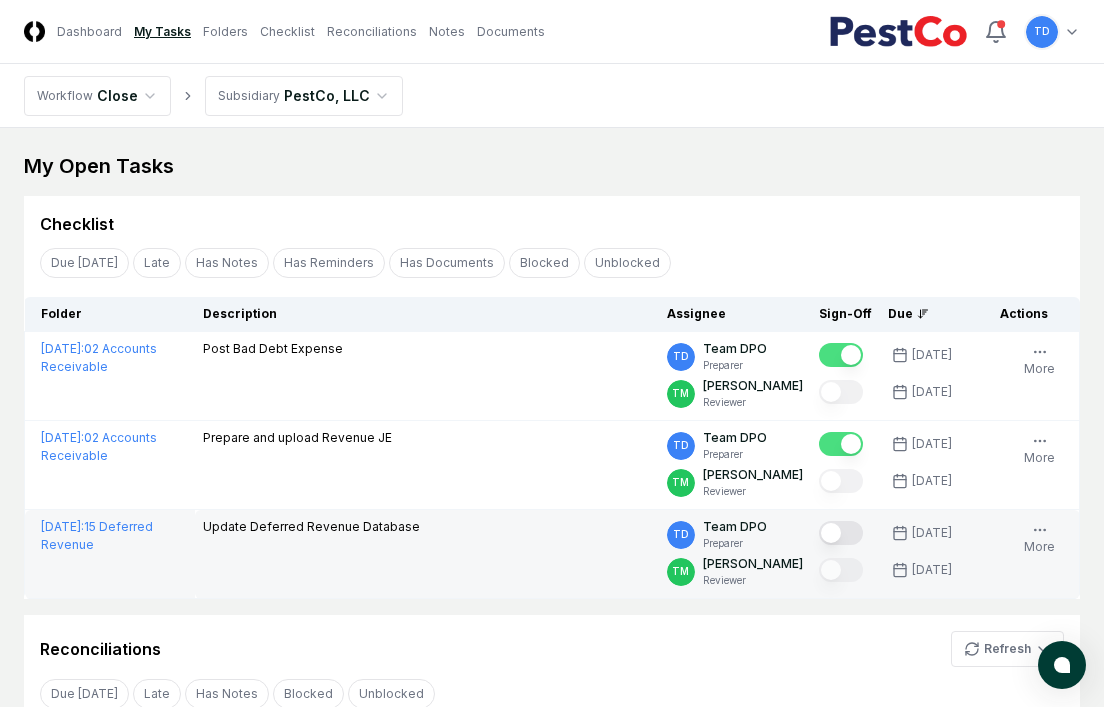 click at bounding box center [841, 533] 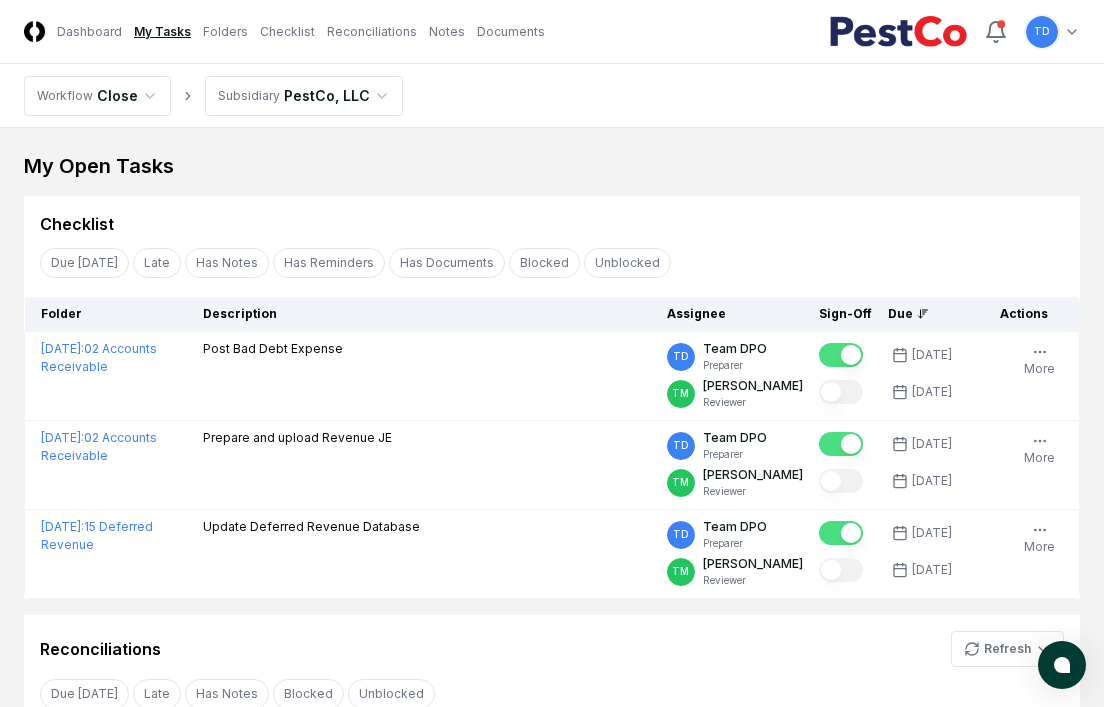type on "on" 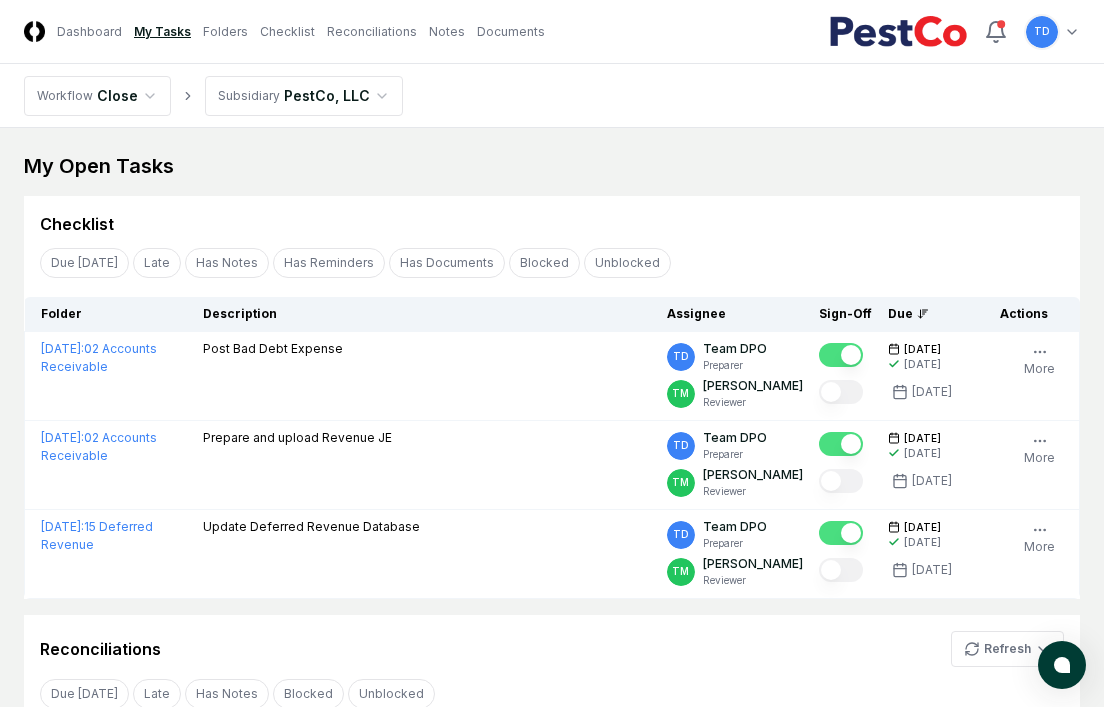 click on "My Open Tasks Cancel Reassign Checklist Due [DATE] Late Has Notes Has Reminders Has Documents Blocked Unblocked Clear Filter Folder Description Assignee Sign-Off   Due Actions [DATE] :  02 Accounts Receivable Post Bad Debt Expense TD Team DPO Preparer TM [PERSON_NAME] Reviewer [DATE] [DATE] [DATE] Order Follow Notes Upload Reminder Duplicate Edit Task More [DATE] :  02 Accounts Receivable Prepare and upload Revenue JE TD Team DPO Preparer TM [PERSON_NAME] Reviewer [DATE] [DATE] [DATE] Order Follow Notes Upload Reminder Duplicate Edit Task More [DATE] :  15 Deferred Revenue Update Deferred Revenue Database TD Team DPO Preparer TM [PERSON_NAME] Reviewer [DATE] [DATE] [DATE] Follow Notes Upload Reminder Duplicate Edit Task More Cancel Reassign Reconciliations Refresh Due [DATE] Late Has Notes Blocked Unblocked Clear Filter Folder Account Balances/Difference Per  Sage Intacct Per Excel Difference Assignee Sign-Off   Due Actions [DATE] :  12 Credit Cards 2011" at bounding box center (552, 546) 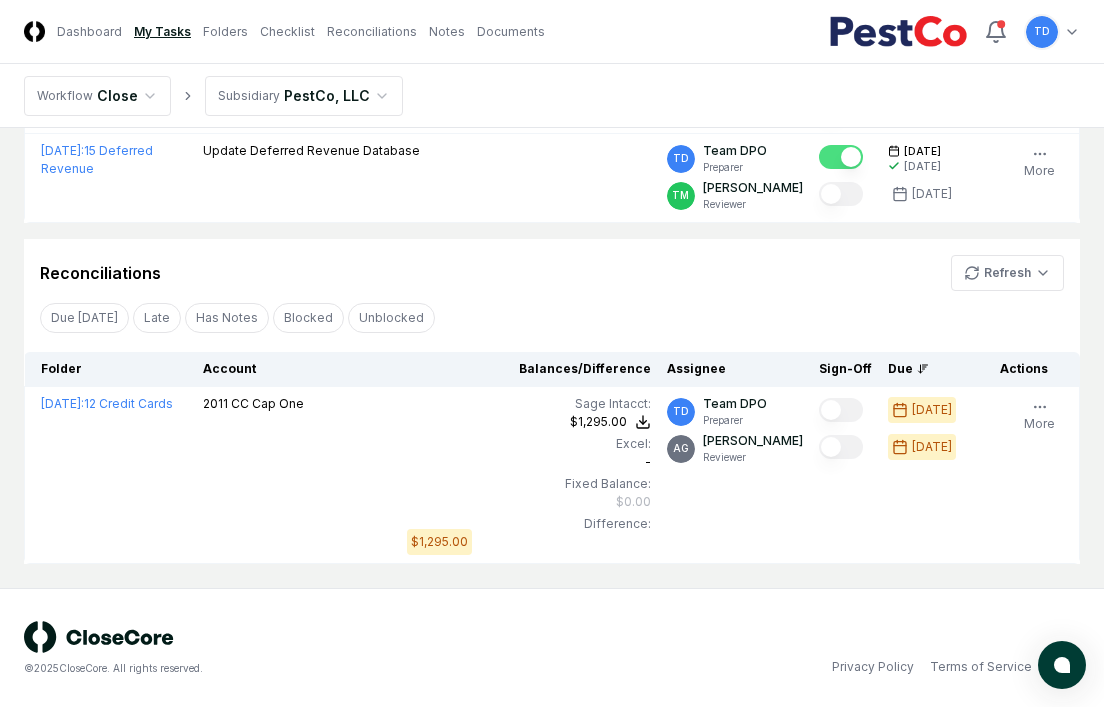 scroll, scrollTop: 0, scrollLeft: 0, axis: both 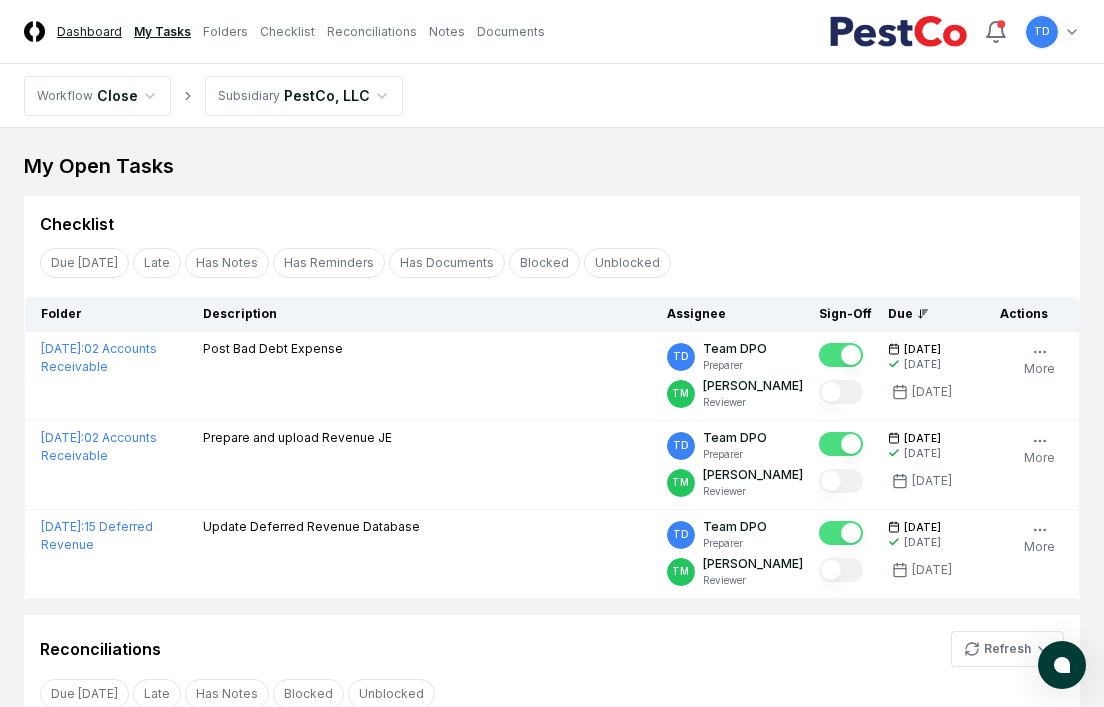 click on "Dashboard" at bounding box center (89, 32) 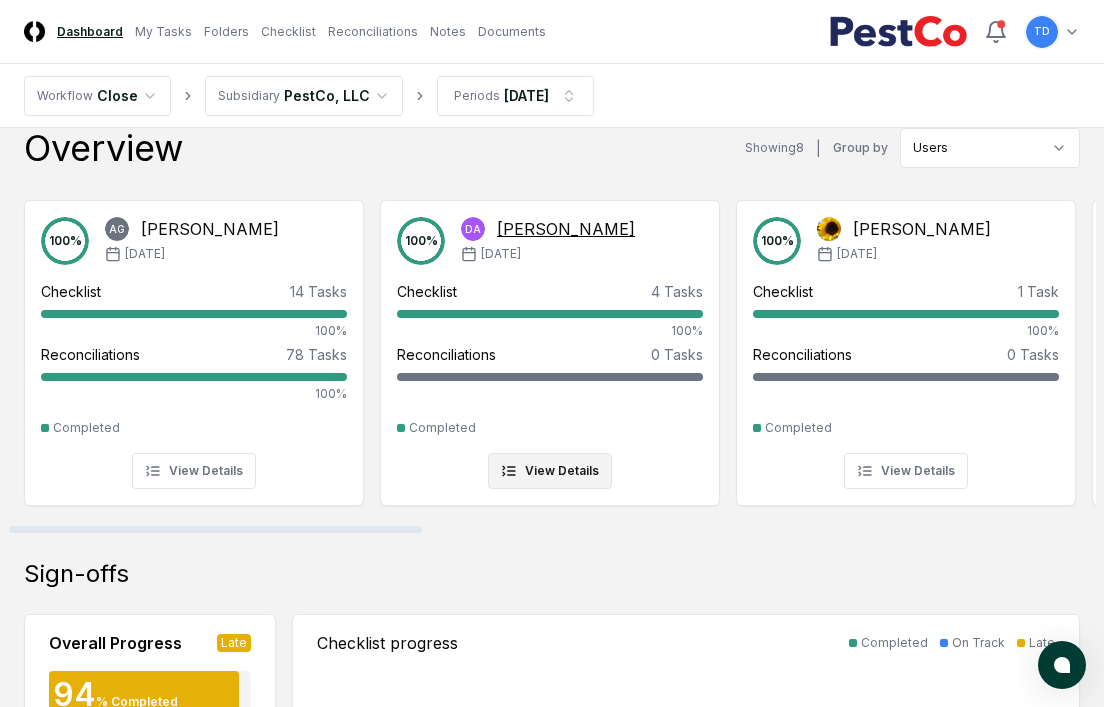 scroll, scrollTop: 22, scrollLeft: 0, axis: vertical 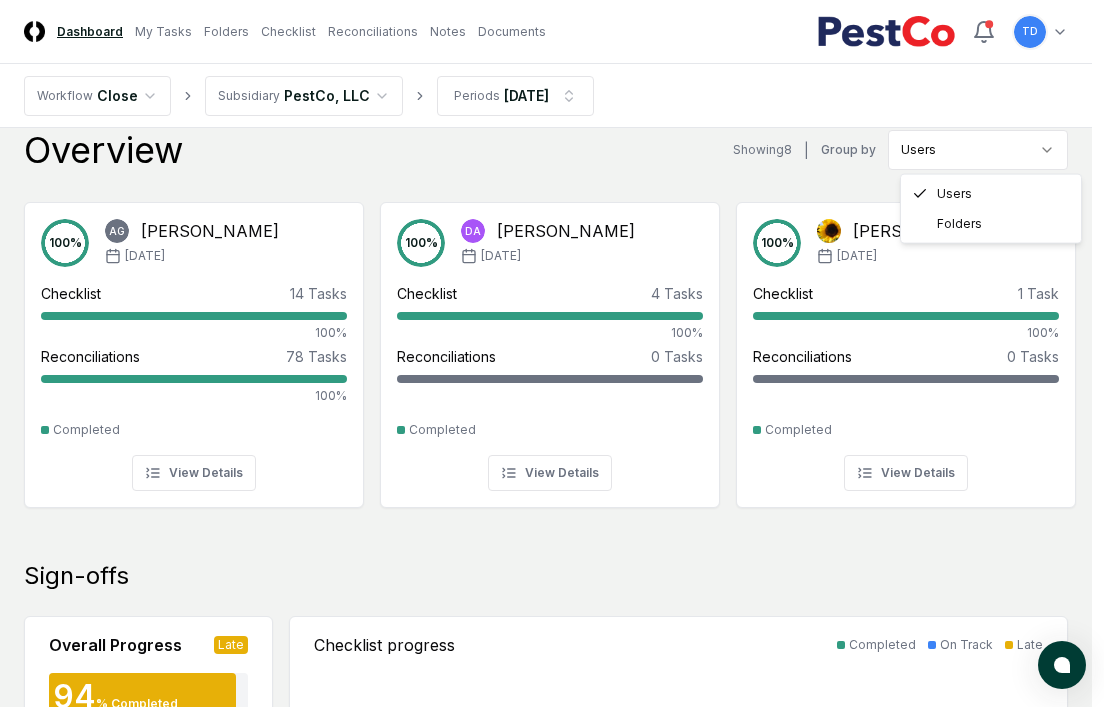 click on "CloseCore Dashboard My Tasks Folders Checklist Reconciliations Notes Documents Toggle navigation menu   TD Toggle user menu Workflow Close Subsidiary PestCo, LLC Periods [DATE] Overview Showing  8 | Group by Users 100 % AG [PERSON_NAME] [DATE] Checklist 14   Tasks 100% Reconciliations 78   Tasks 100% Completed View Details 100 % DA [PERSON_NAME] [DATE] Checklist 4   Tasks 100% Reconciliations 0   Tasks - Completed View Details 100 % [PERSON_NAME] [DATE] Checklist 1   Task 100% Reconciliations 0   Tasks - Completed View Details 100 % RV [PERSON_NAME] [DATE] Checklist 4   Tasks 100% Reconciliations 0   Tasks - Completed View Details 92 % TM [PERSON_NAME] [DATE] Checklist 74   Tasks 100% Reconciliations 79   Tasks 85% 15% Completed Late View Details 100 % TD Team DPO [DATE] Checklist 12   Tasks 100% Reconciliations 45   Tasks 100% Completed View Details 93 % TN [PERSON_NAME] [DATE] Checklist 52   Tasks 100% Reconciliations 49   Tasks 86% 14% Completed Late View Details 70 % VS May '25 9" at bounding box center (552, 1199) 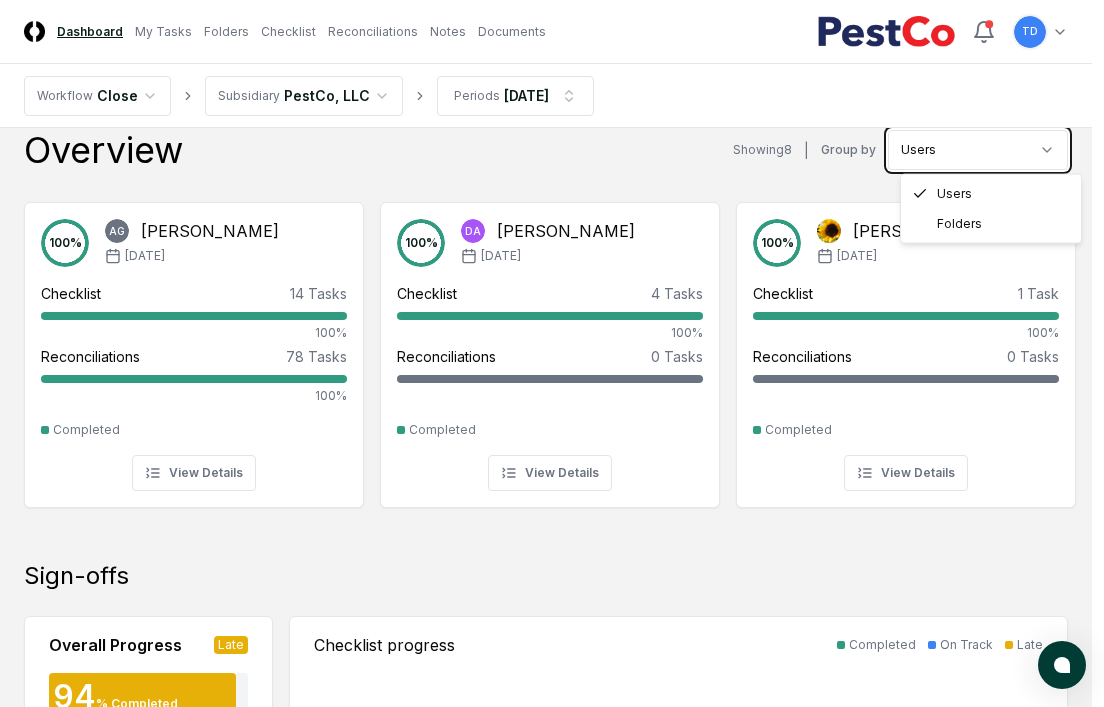 click on "CloseCore Dashboard My Tasks Folders Checklist Reconciliations Notes Documents Toggle navigation menu   TD Toggle user menu Workflow Close Subsidiary PestCo, LLC Periods [DATE] Overview Showing  8 | Group by Users 100 % AG [PERSON_NAME] [DATE] Checklist 14   Tasks 100% Reconciliations 78   Tasks 100% Completed View Details 100 % DA [PERSON_NAME] [DATE] Checklist 4   Tasks 100% Reconciliations 0   Tasks - Completed View Details 100 % [PERSON_NAME] [DATE] Checklist 1   Task 100% Reconciliations 0   Tasks - Completed View Details 100 % RV [PERSON_NAME] [DATE] Checklist 4   Tasks 100% Reconciliations 0   Tasks - Completed View Details 92 % TM [PERSON_NAME] [DATE] Checklist 74   Tasks 100% Reconciliations 79   Tasks 85% 15% Completed Late View Details 100 % TD Team DPO [DATE] Checklist 12   Tasks 100% Reconciliations 45   Tasks 100% Completed View Details 93 % TN [PERSON_NAME] [DATE] Checklist 52   Tasks 100% Reconciliations 49   Tasks 86% 14% Completed Late View Details 70 % VS May '25 9" at bounding box center [552, 1199] 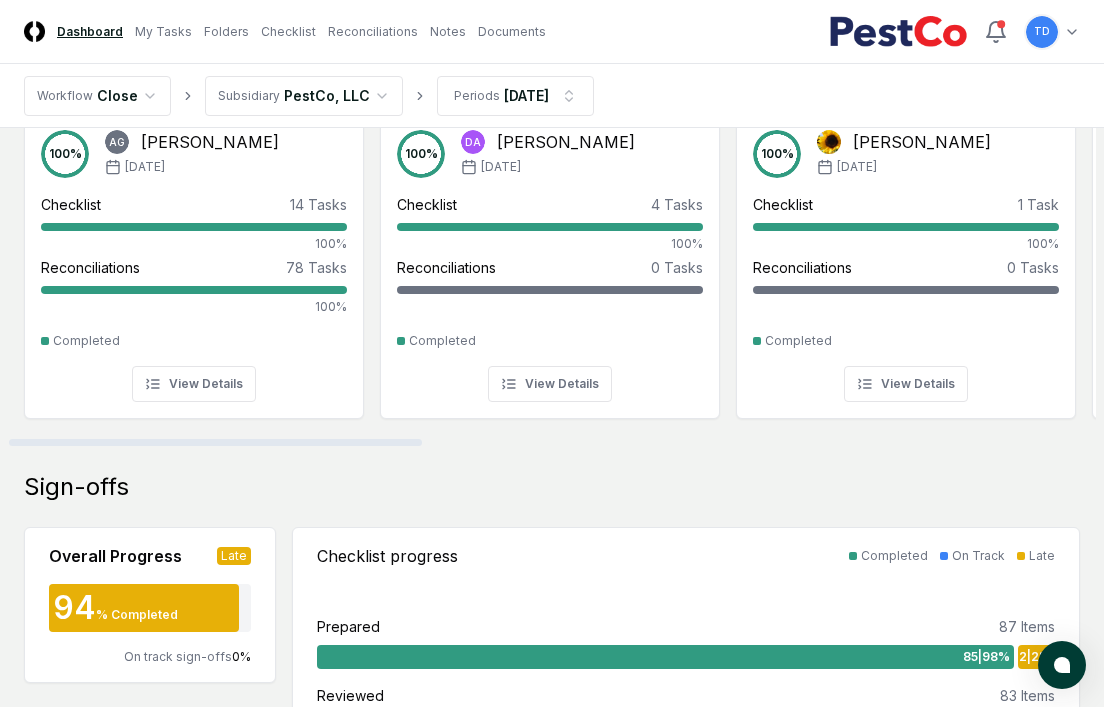 scroll, scrollTop: 106, scrollLeft: 0, axis: vertical 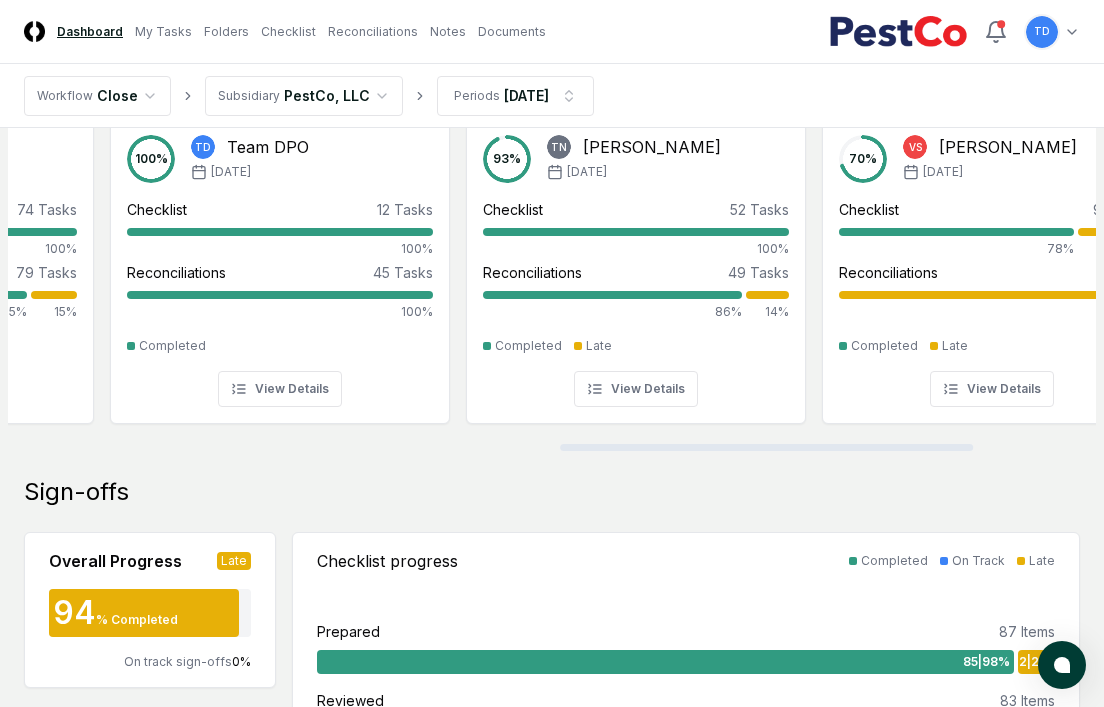 drag, startPoint x: 372, startPoint y: 445, endPoint x: 1014, endPoint y: 516, distance: 645.91406 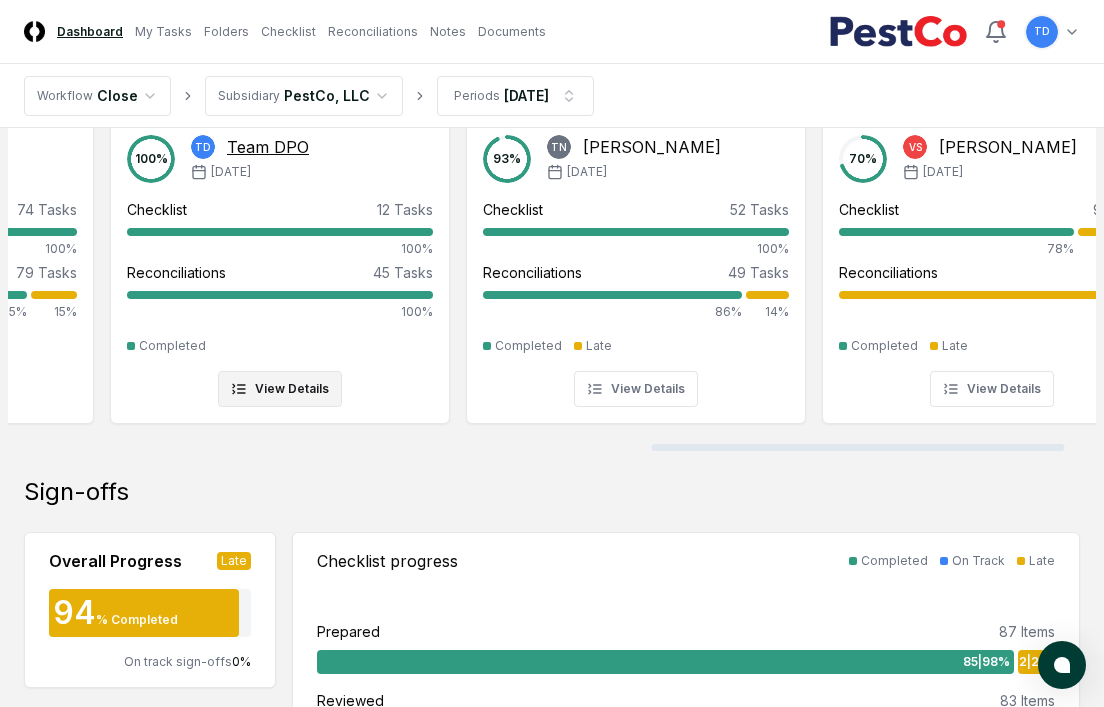 click on "View Details" at bounding box center [280, 389] 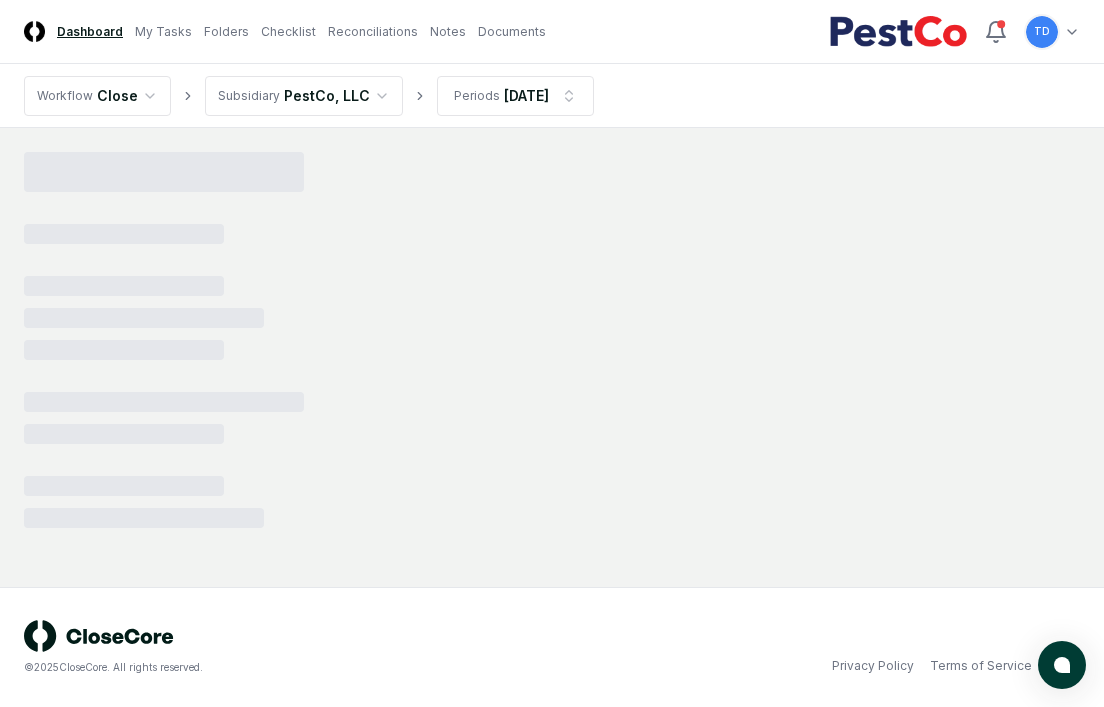 scroll, scrollTop: 0, scrollLeft: 0, axis: both 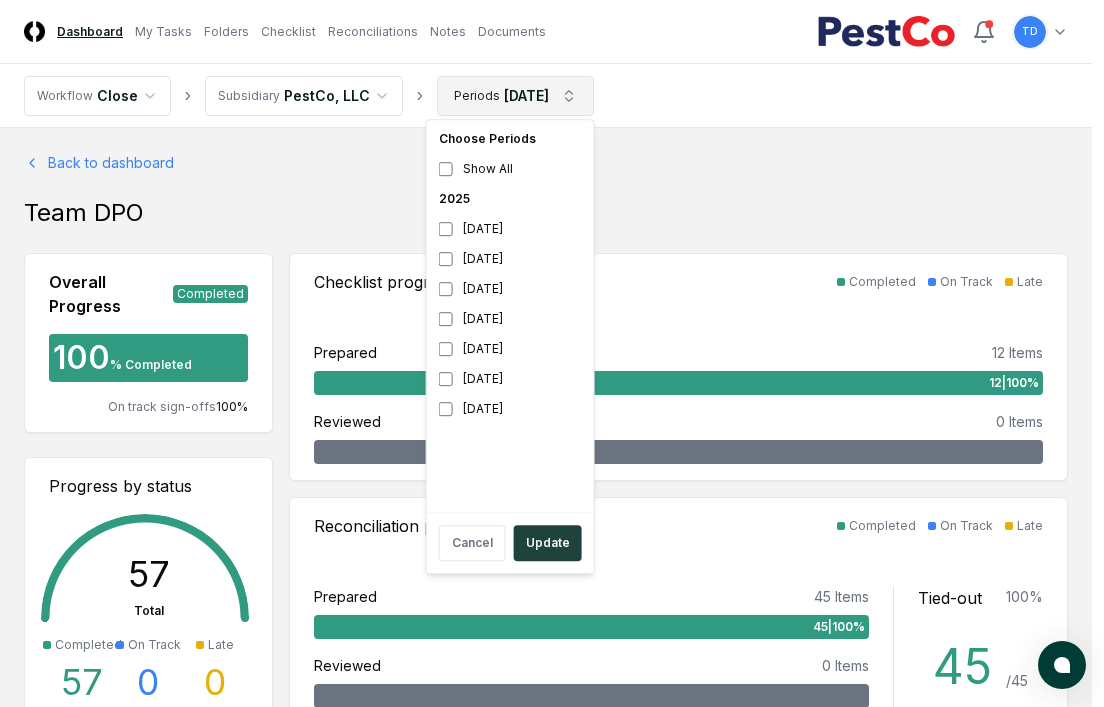 click on "CloseCore Dashboard My Tasks Folders Checklist Reconciliations Notes Documents Toggle navigation menu   TD Toggle user menu Workflow Close Subsidiary PestCo, LLC Periods [DATE] Back to dashboard Team DPO Overall Progress Completed 100 % Completed On track sign-offs  100 % Progress by status 57 Total Completed 57 100 % On Track 0 0 % Late 0 0 % Checklist progress Completed On Track Late Prepared 12   Items 12  |  100 % Reviewed 0   Items Reconciliation progress Completed On Track Late Prepared 45   Items 45  |  100 % Reviewed 0   Items Tied-out 100 % 45   /  45 Sign-offs History -3 05/29 -1 2 4 6 8 10 12 06/18 0 15 30 45 60 Dues Sign-offs Timeline Showing   8   items Completed On Track Late [DATE]  -   [DATE] This week [DATE] [DATE] [DATE] [DATE] [DATE] [DATE] [DATE] Sat 01 Cash [DATE] [DATE] Checklist 4 0 0 Reconciliations 41 0 0 02 Accounts Receivable [DATE] [DATE] Checklist 2 0 0 Reconciliations 0 0 0 11 Accounts Payable [DATE] [DATE] Checklist 1 0 0 Reconciliations 0 0 0 1" at bounding box center (552, 1040) 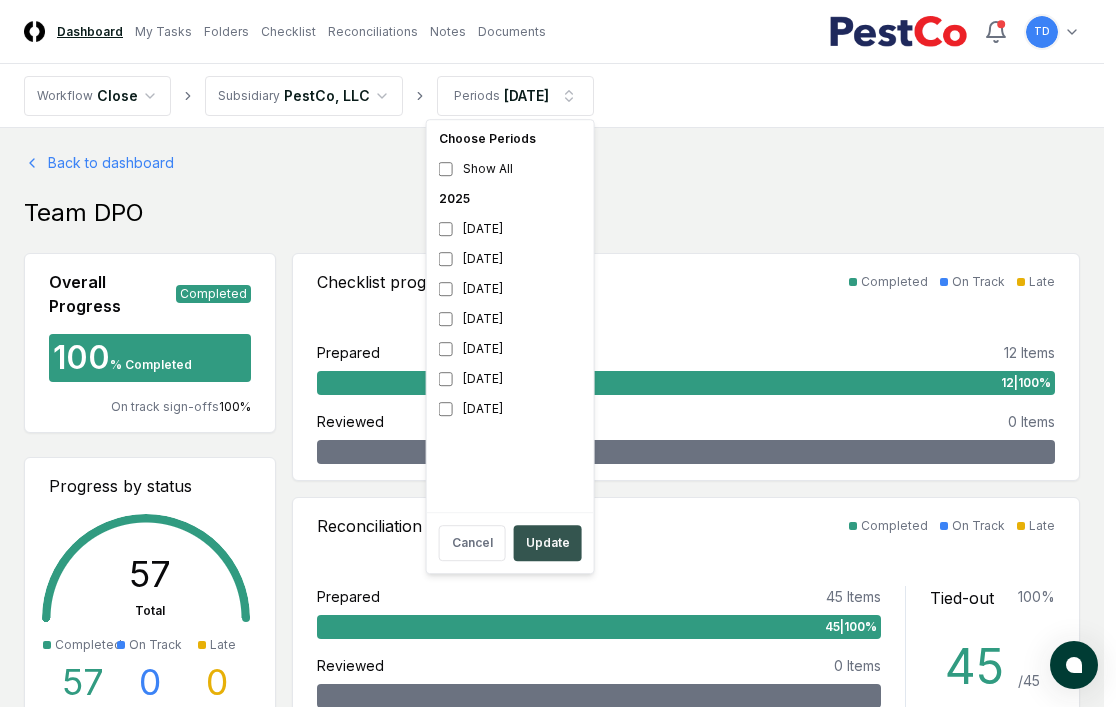 click on "Update" at bounding box center (548, 543) 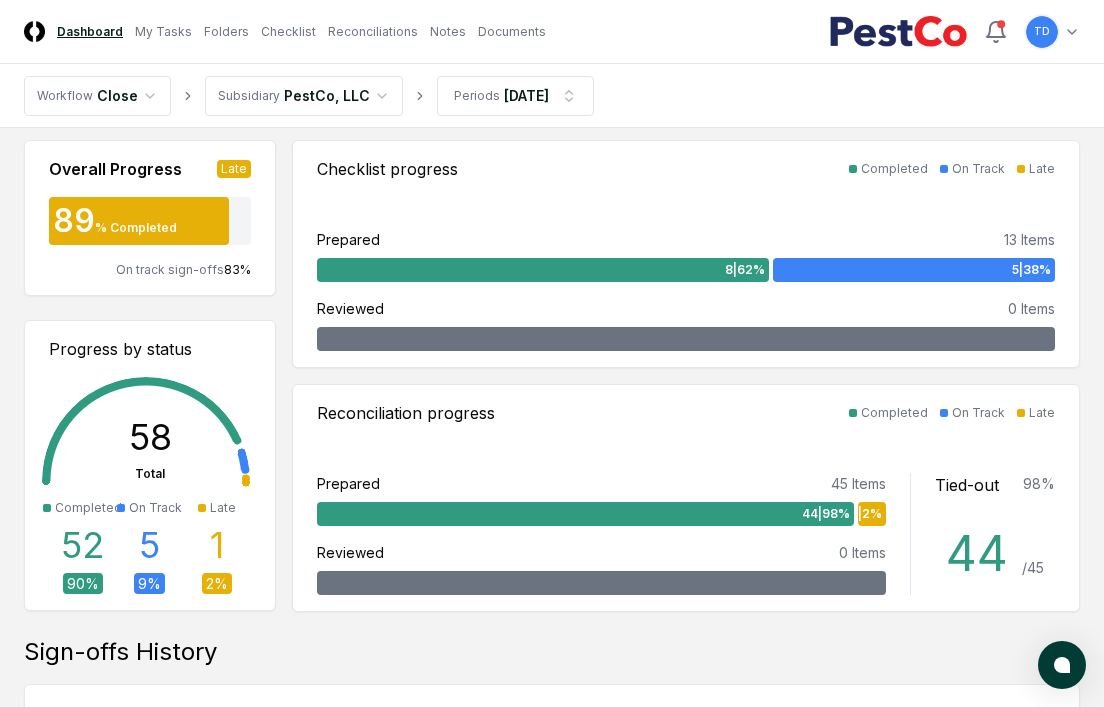 scroll, scrollTop: 111, scrollLeft: 0, axis: vertical 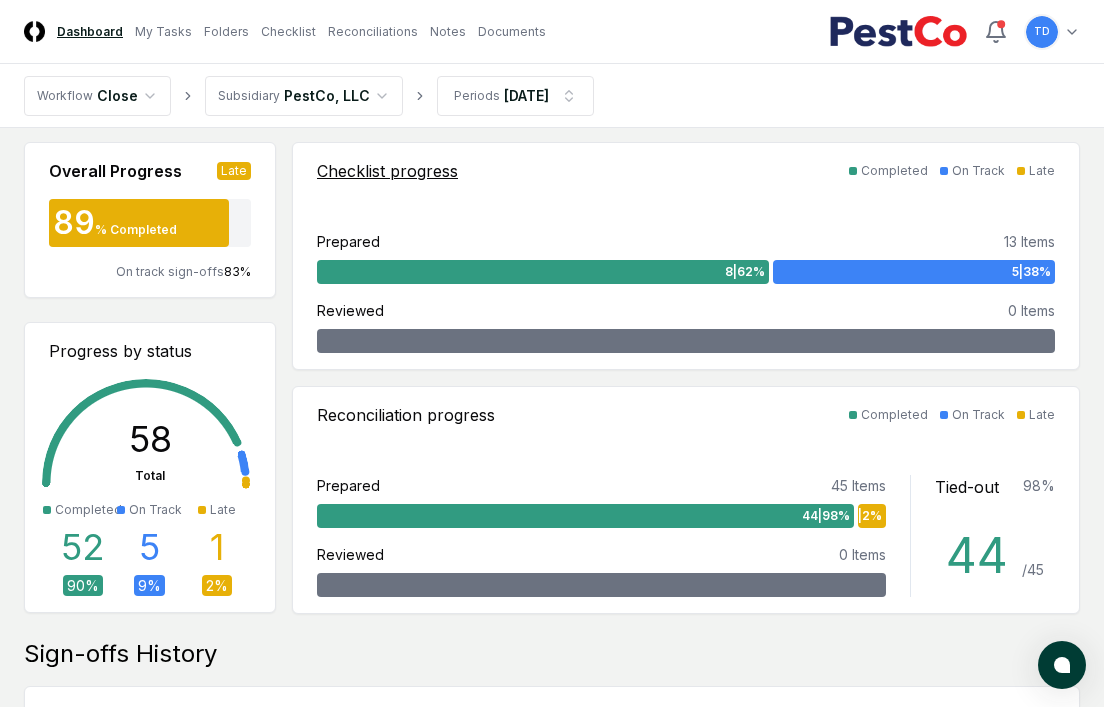 click on "5  |  38 %" at bounding box center [914, 272] 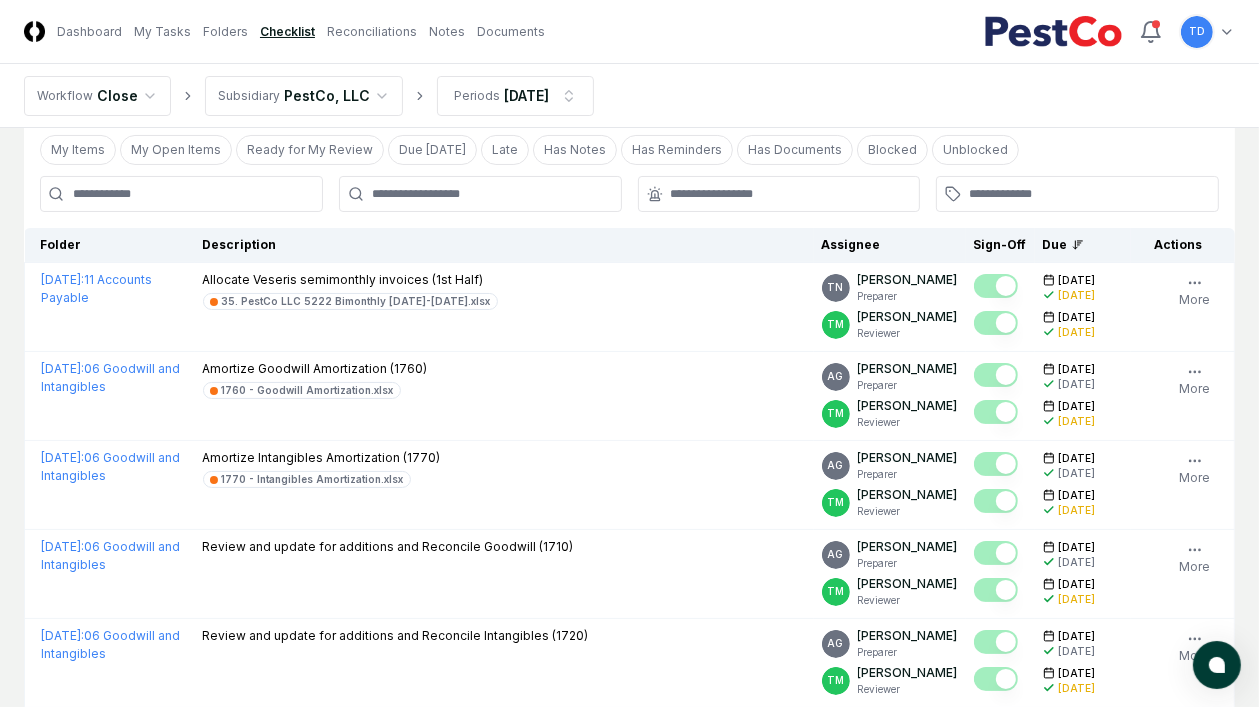 scroll, scrollTop: 0, scrollLeft: 0, axis: both 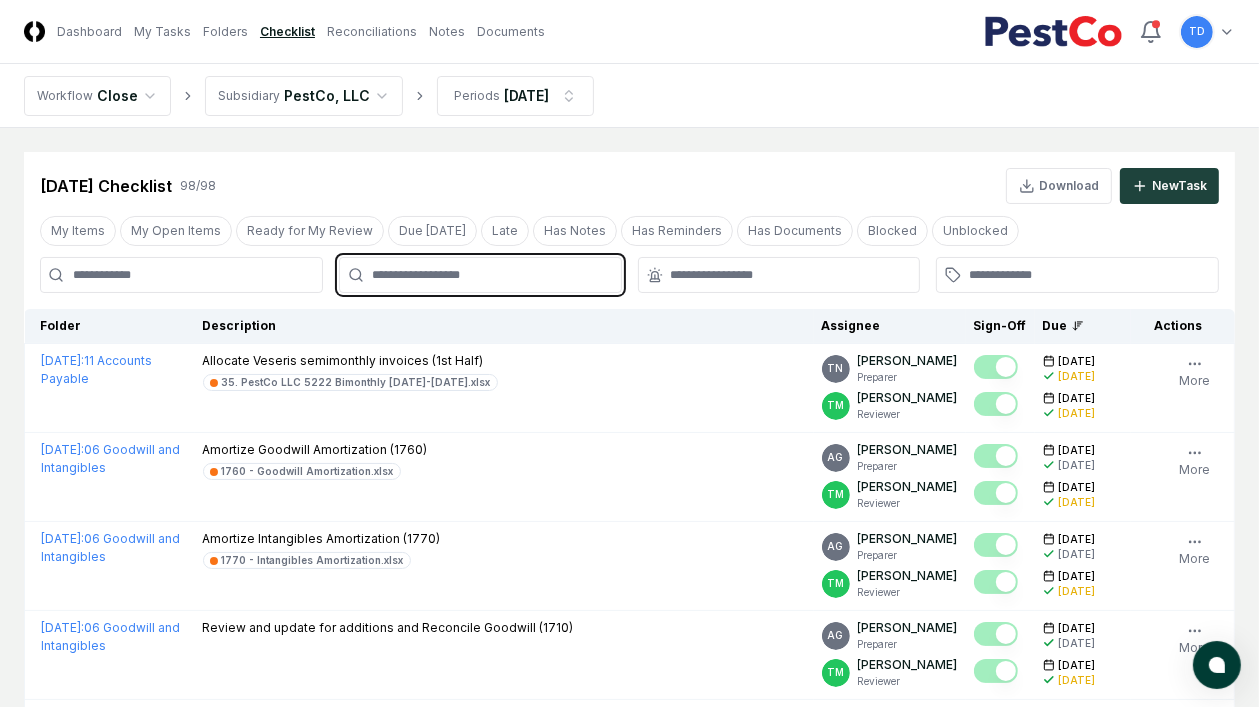 click at bounding box center [490, 275] 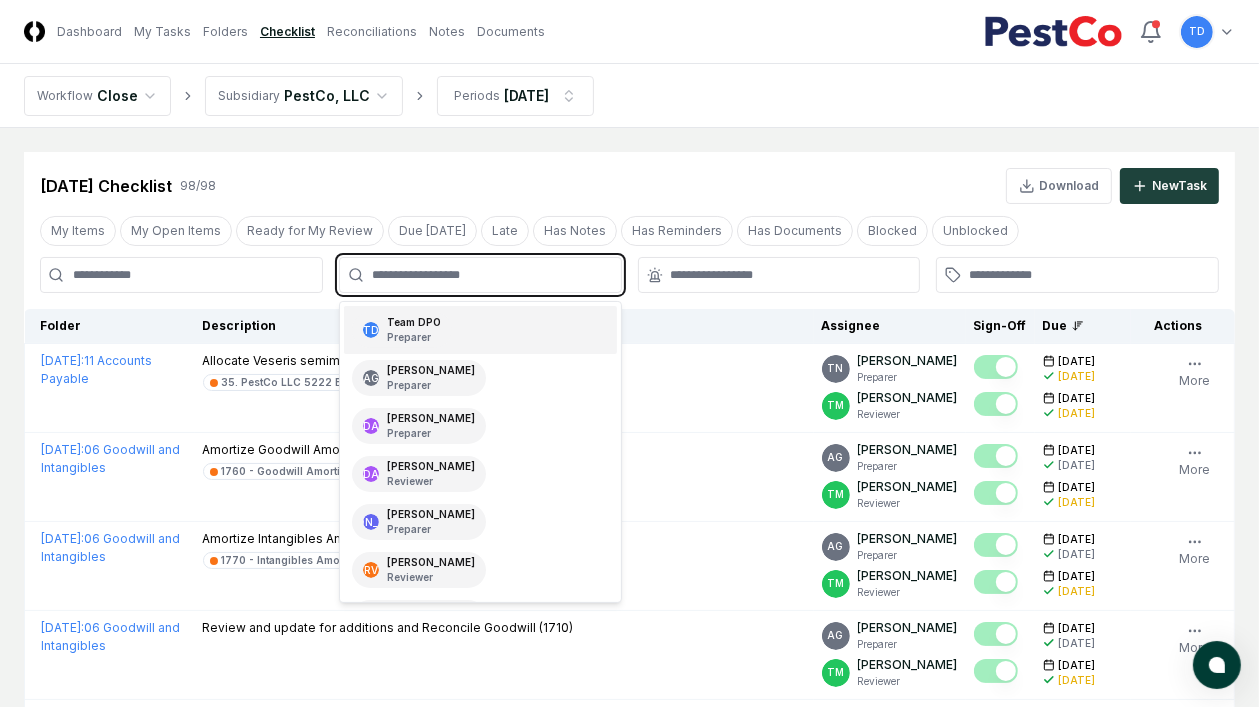 click on "TD Team DPO Preparer" at bounding box center (480, 330) 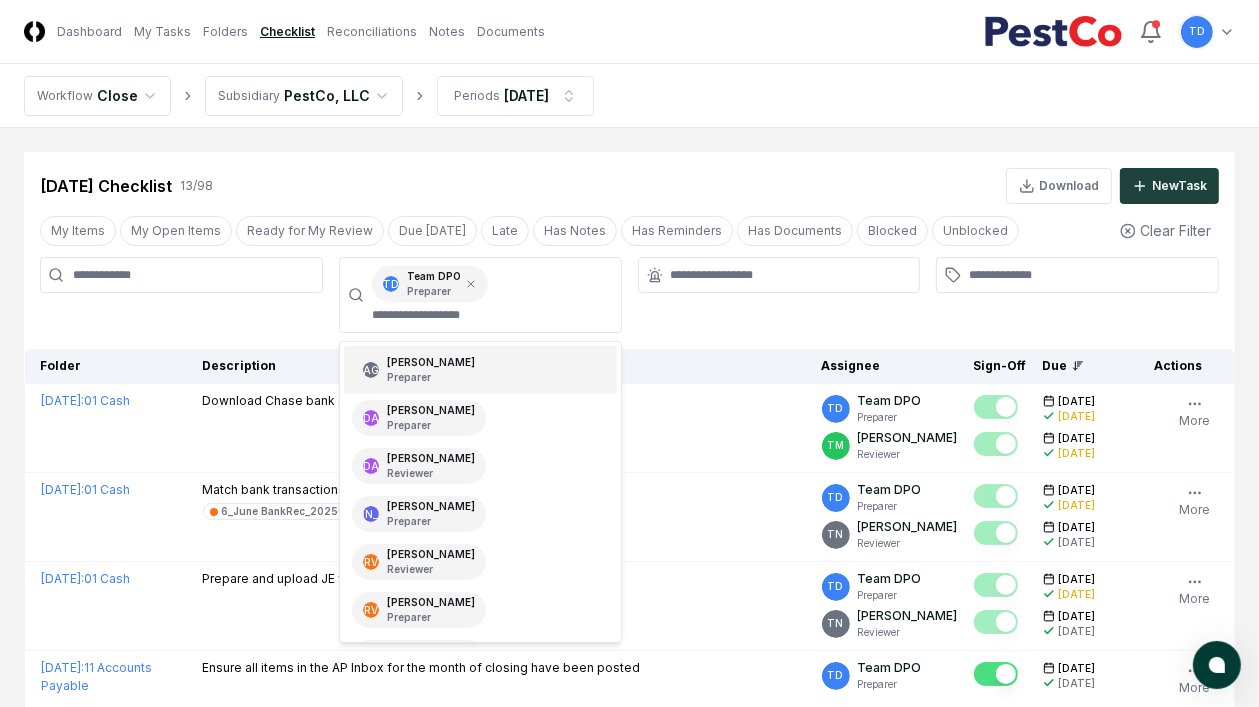 click at bounding box center (779, 295) 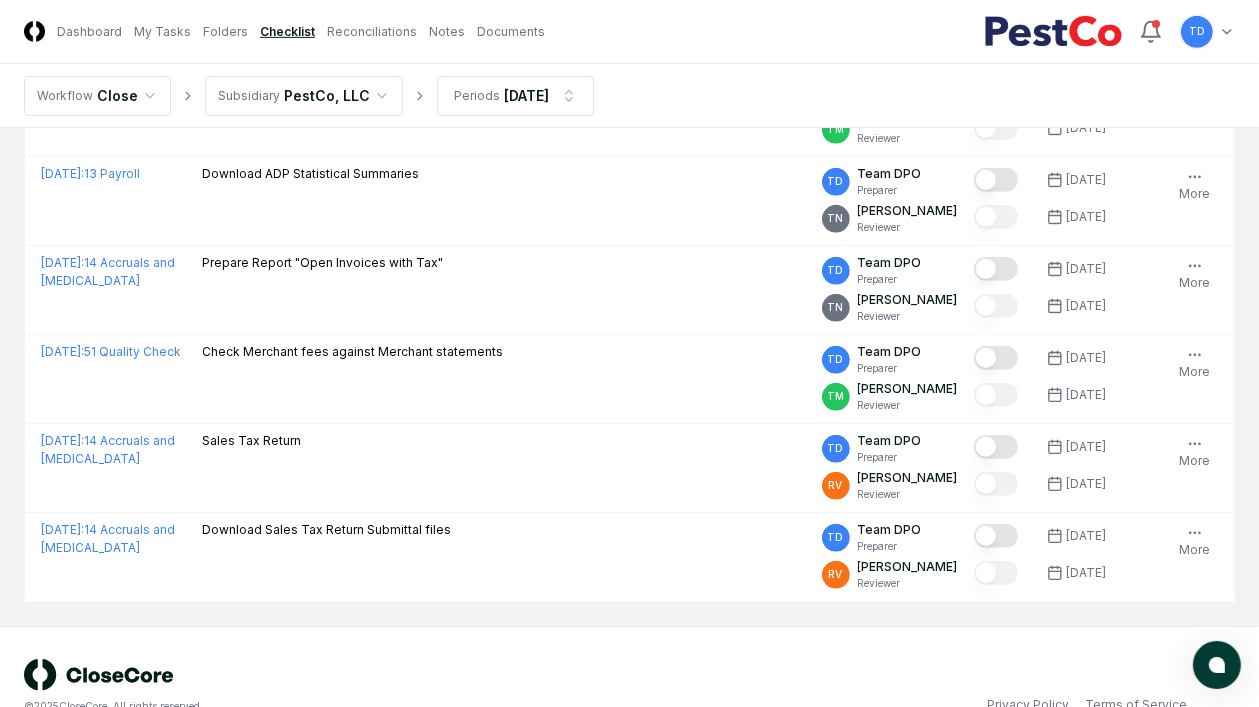 scroll, scrollTop: 943, scrollLeft: 0, axis: vertical 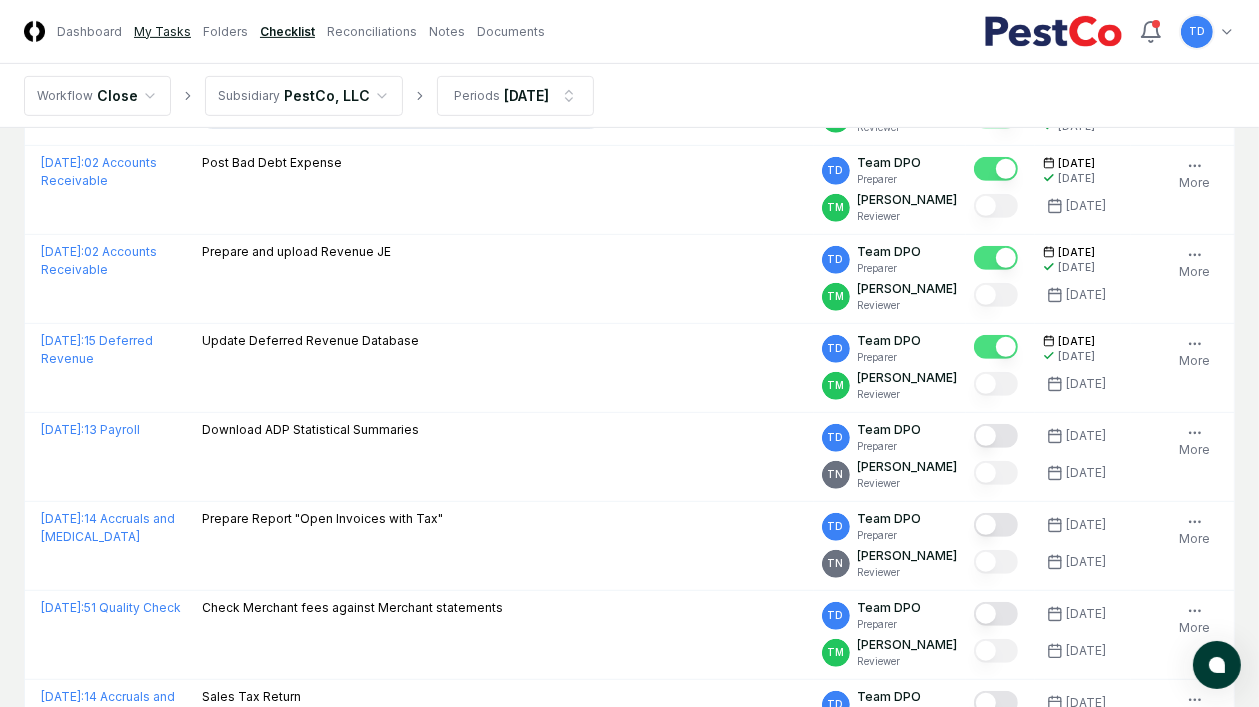 click on "My Tasks" at bounding box center (162, 32) 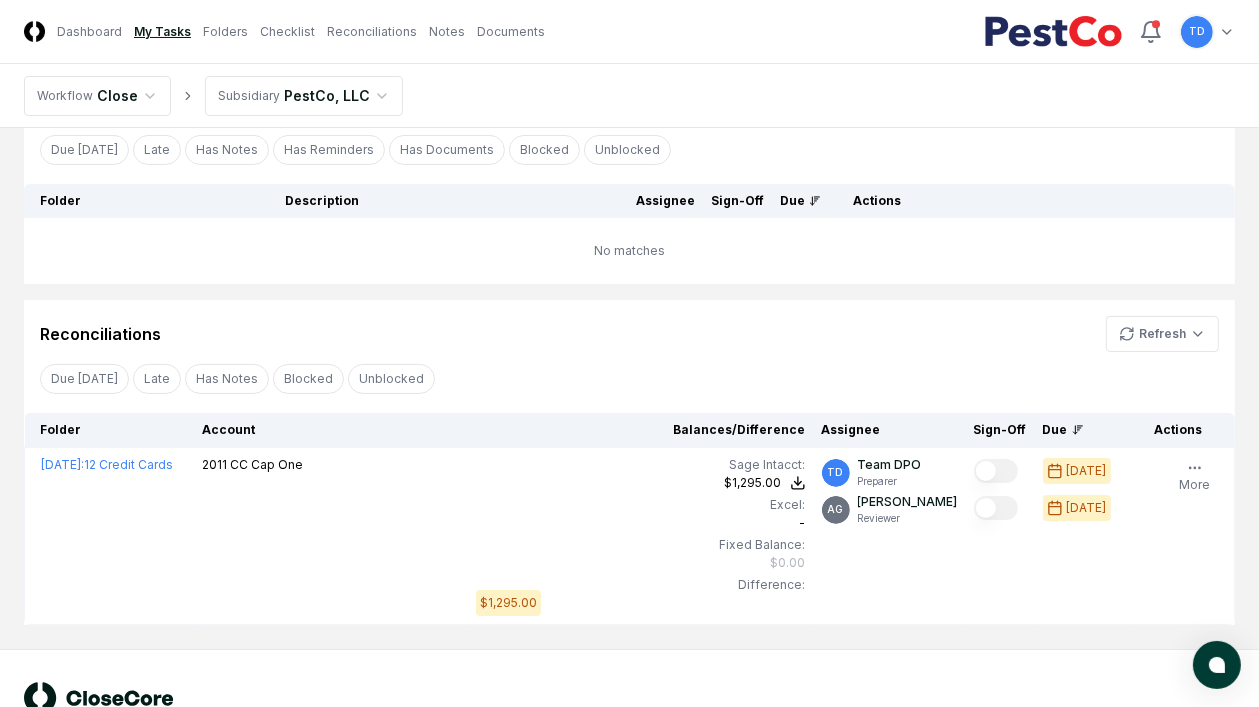 scroll, scrollTop: 174, scrollLeft: 0, axis: vertical 